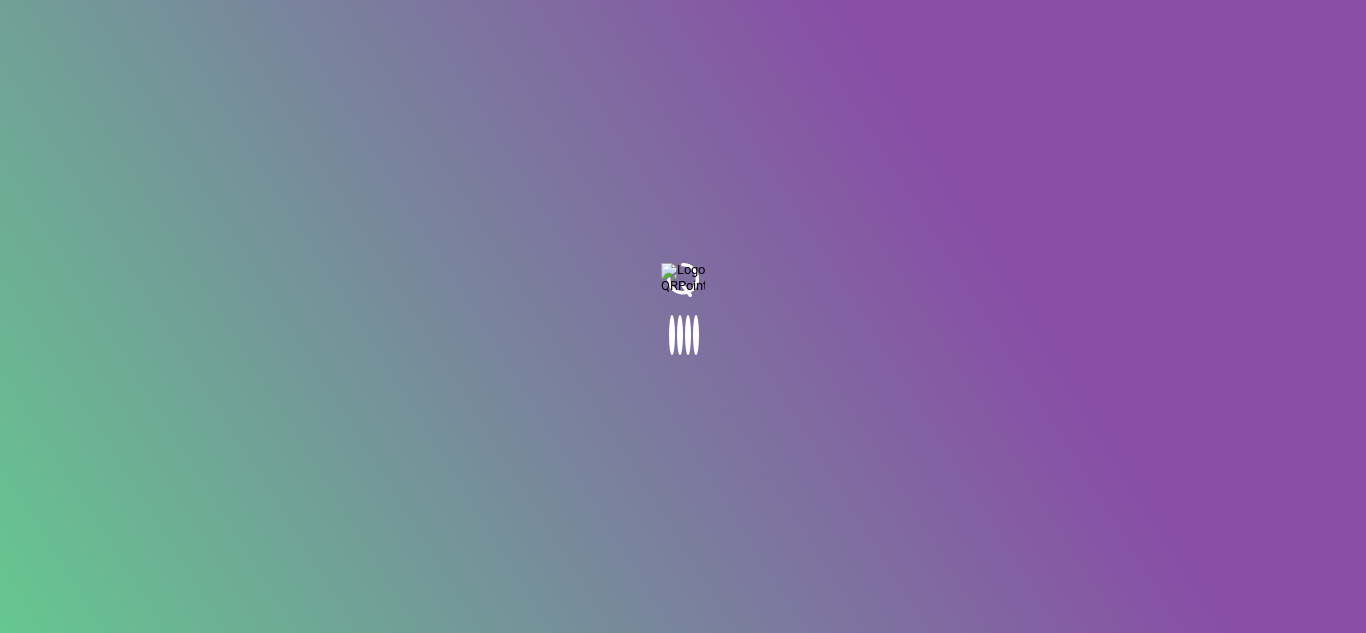 scroll, scrollTop: 0, scrollLeft: 0, axis: both 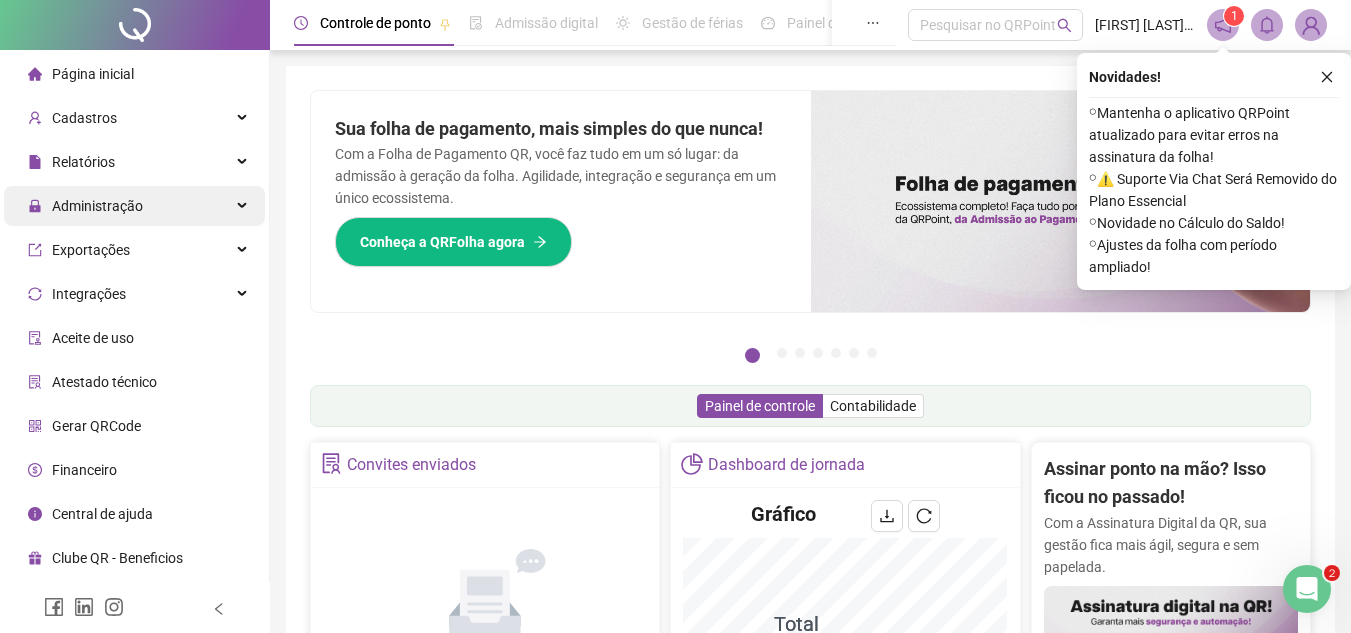 click on "Administração" at bounding box center [97, 206] 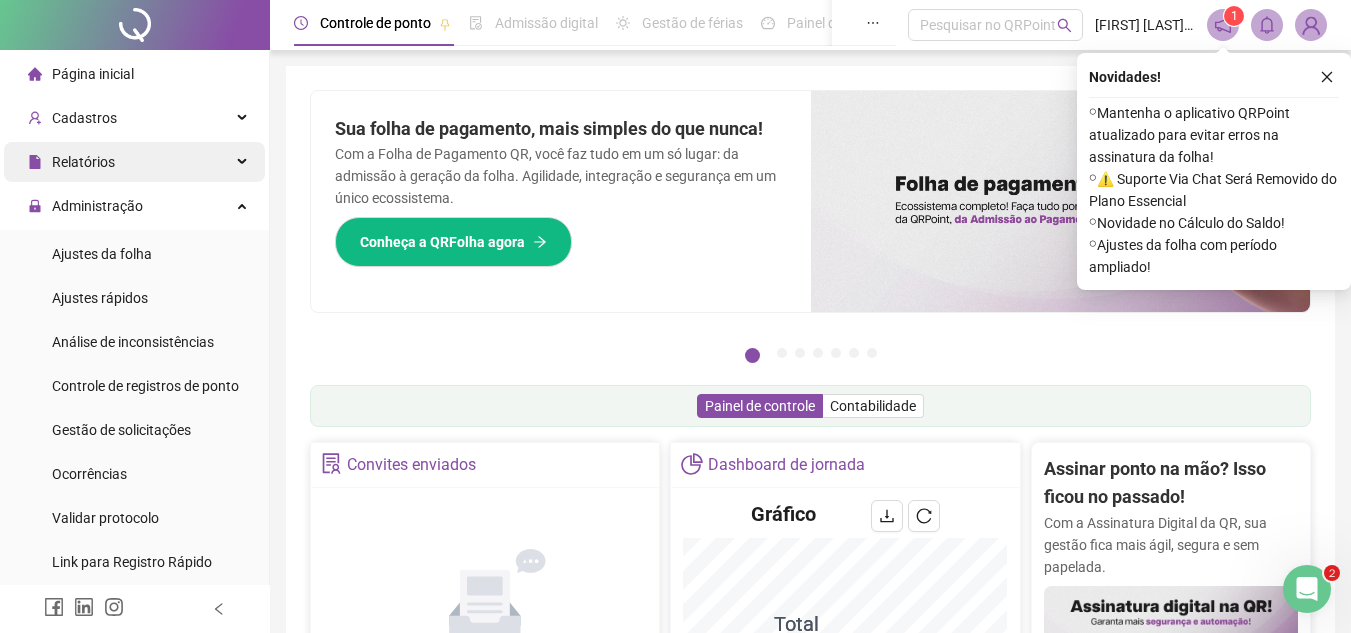 click on "Relatórios" at bounding box center (83, 162) 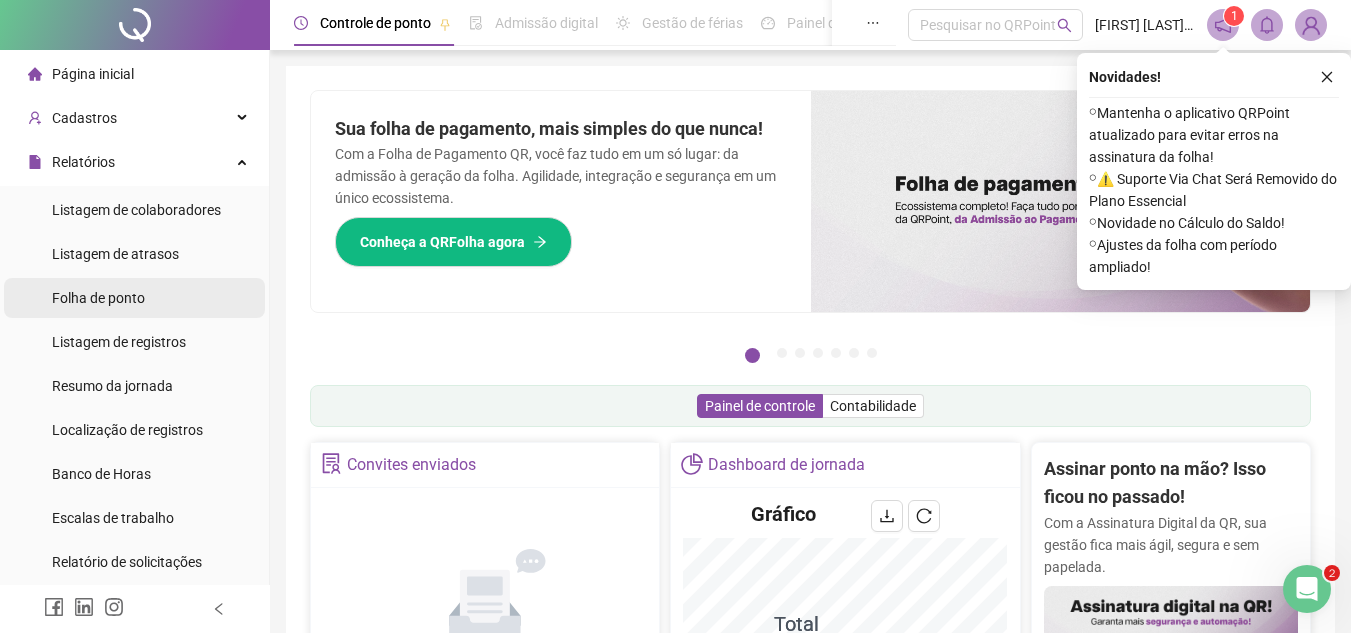 click on "Folha de ponto" at bounding box center (134, 298) 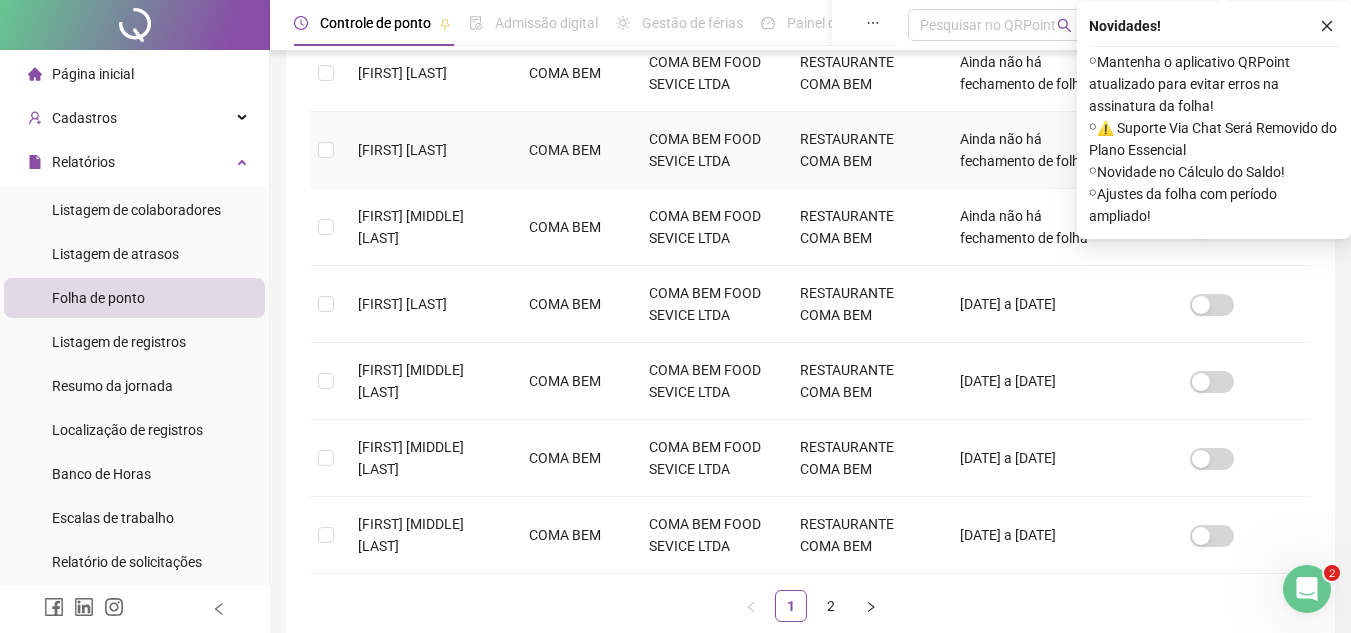 scroll, scrollTop: 693, scrollLeft: 0, axis: vertical 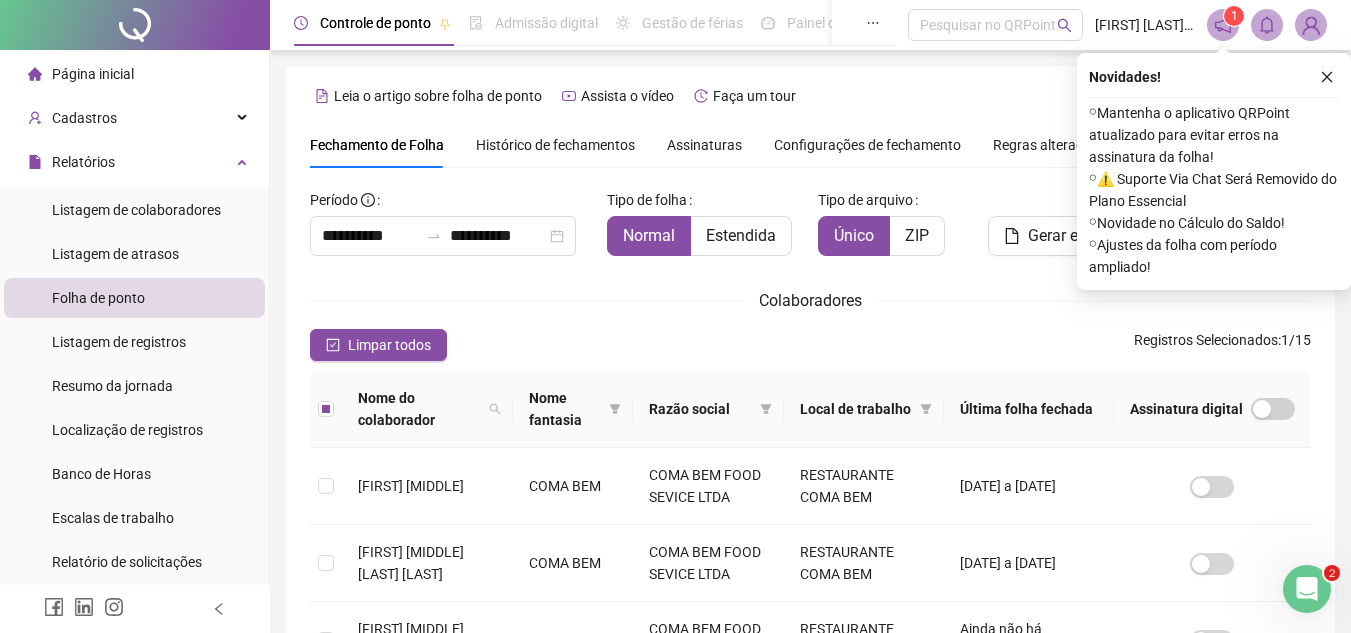 click 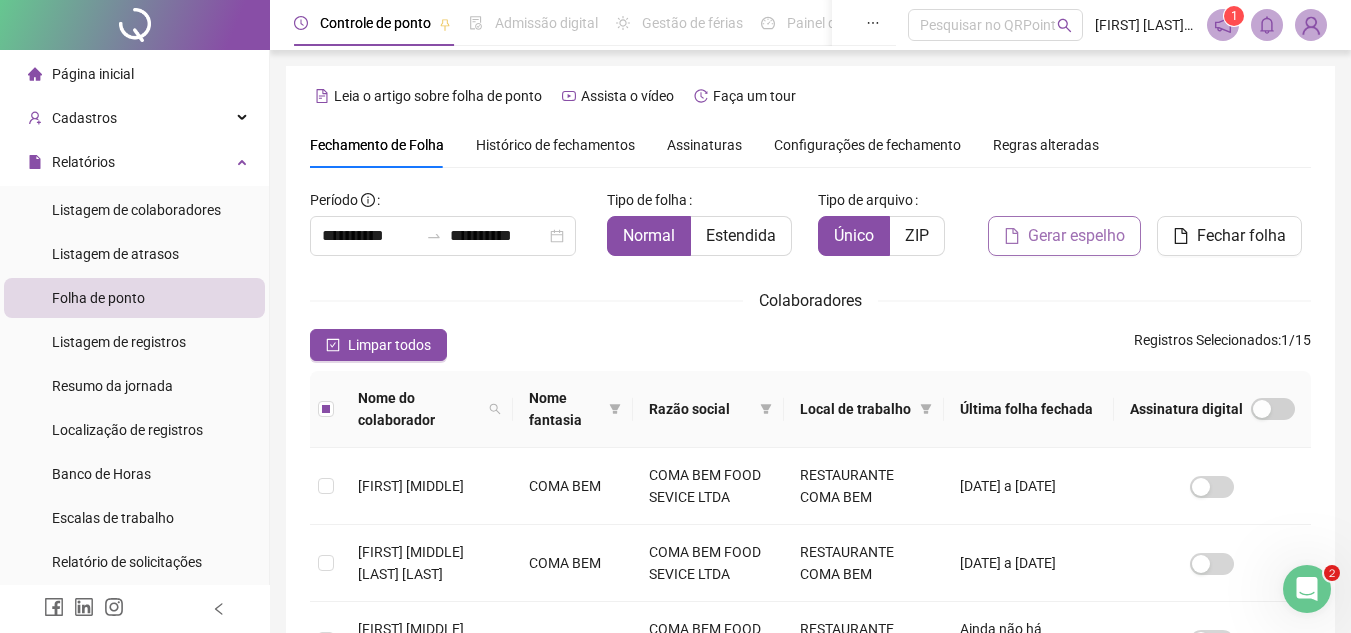click on "Gerar espelho" at bounding box center [1076, 236] 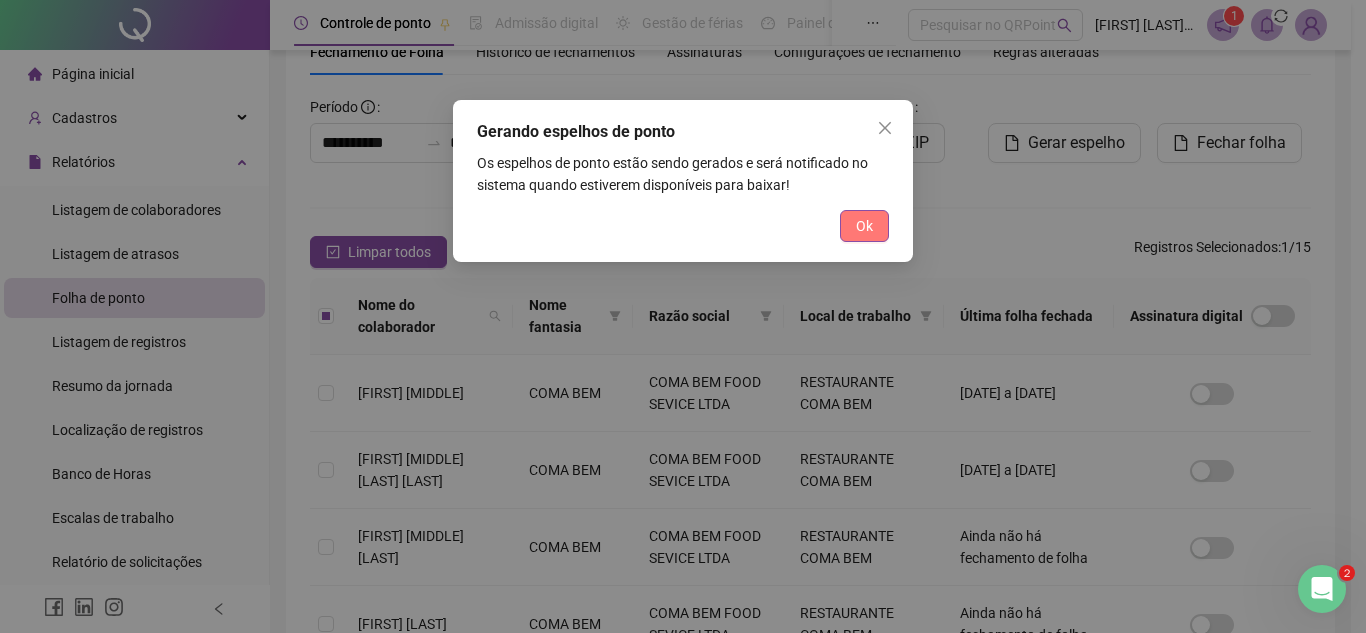 click on "Ok" at bounding box center (864, 226) 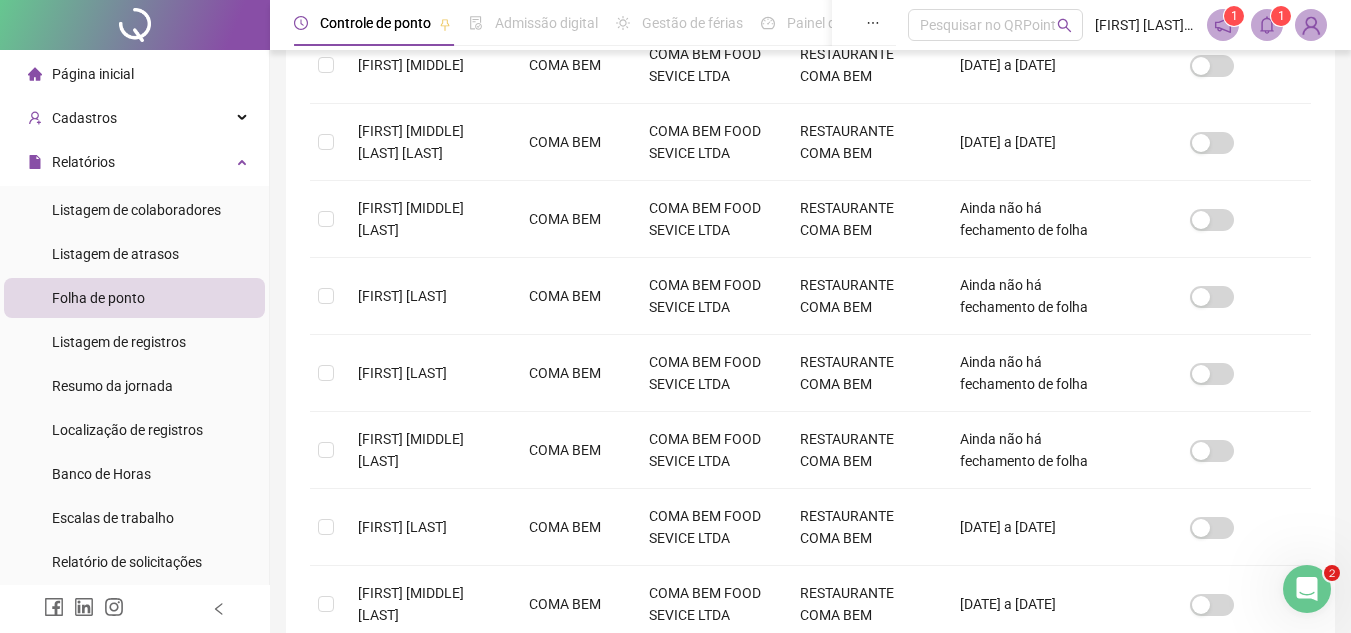 scroll, scrollTop: 693, scrollLeft: 0, axis: vertical 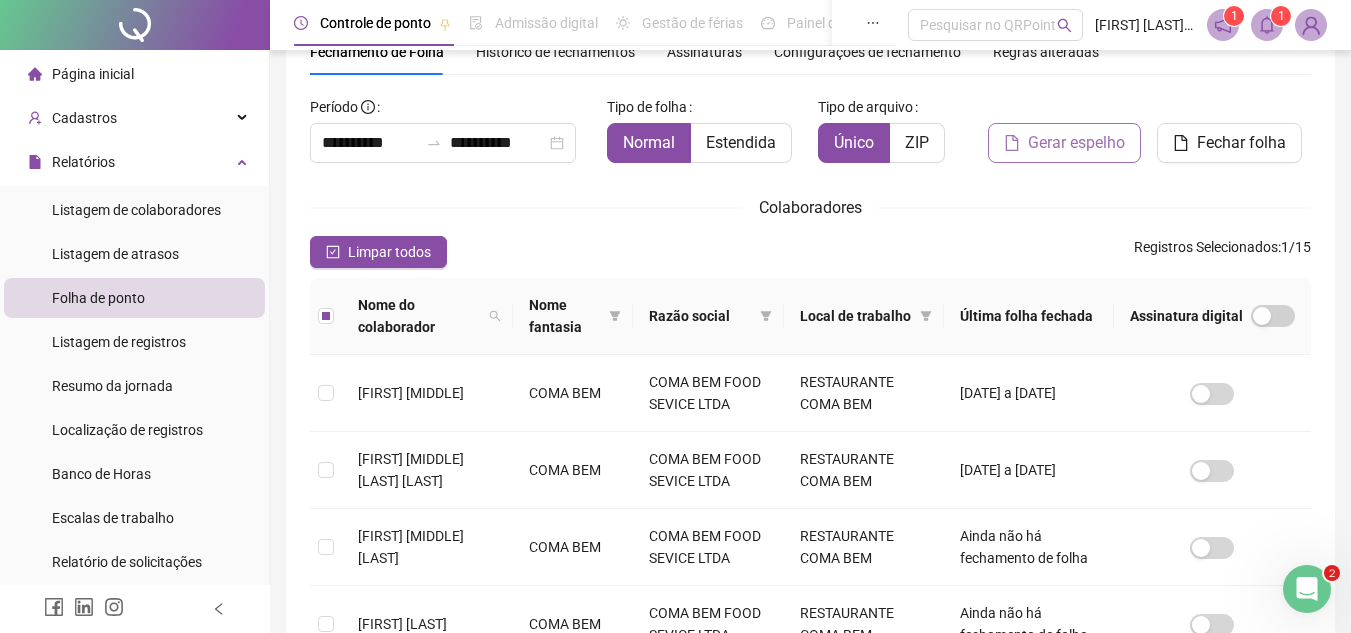 click on "Gerar espelho" at bounding box center [1076, 143] 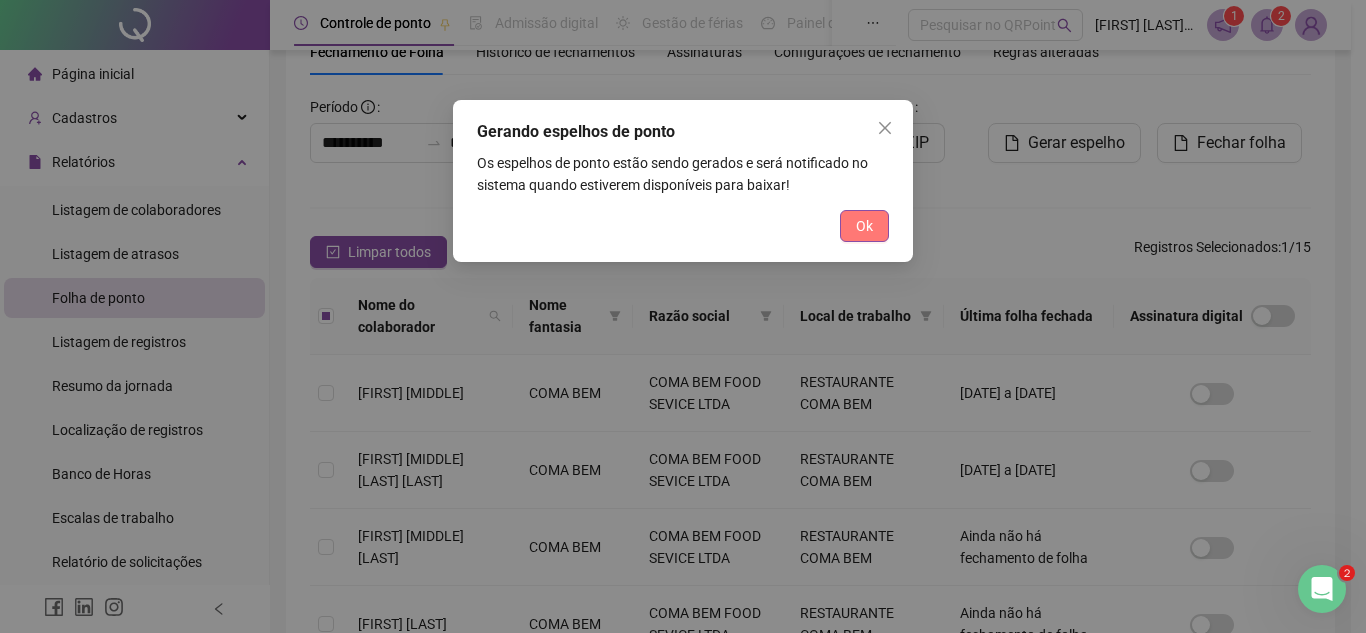 click on "Ok" at bounding box center [864, 226] 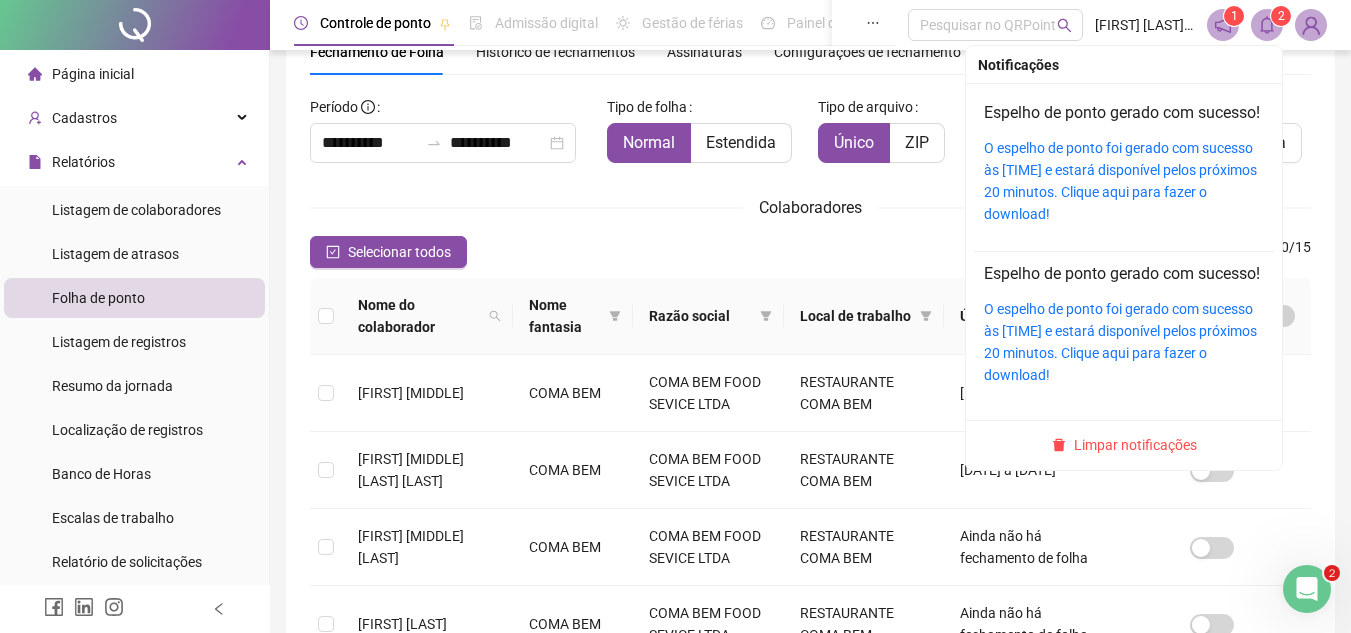 click on "2" at bounding box center [1281, 16] 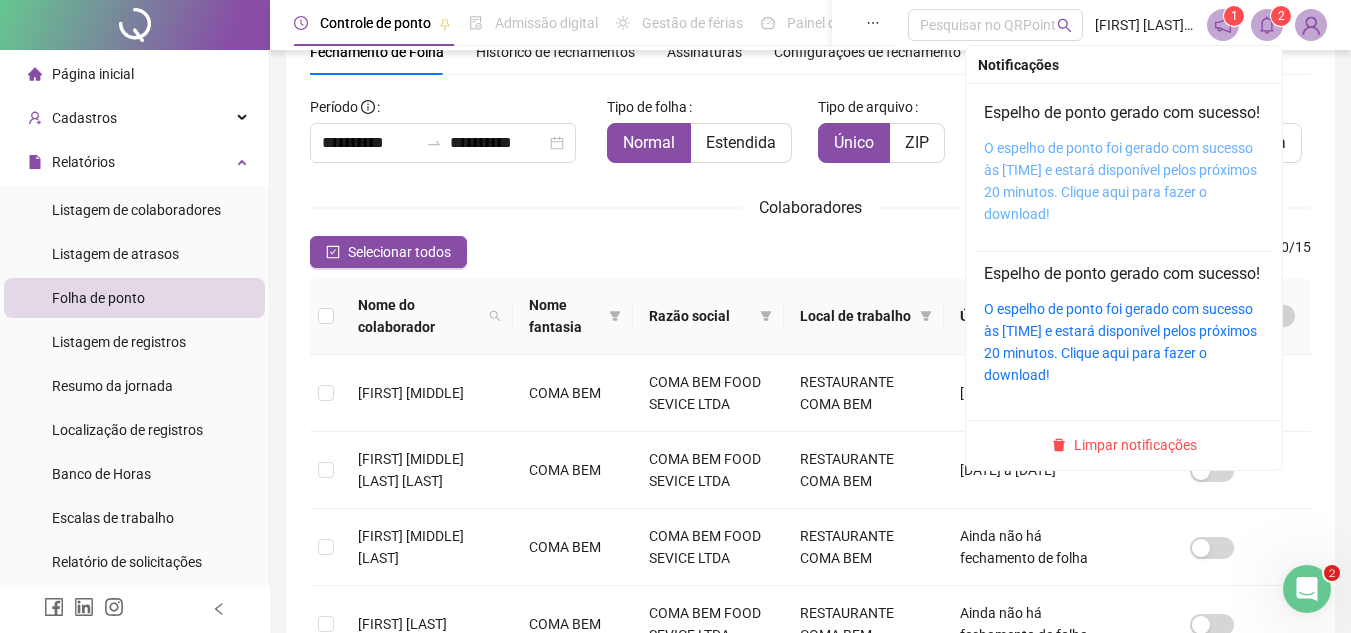 click on "O espelho de ponto foi gerado com sucesso às [TIME] e estará disponível pelos próximos 20 minutos.
Clique aqui para fazer o download!" at bounding box center (1120, 181) 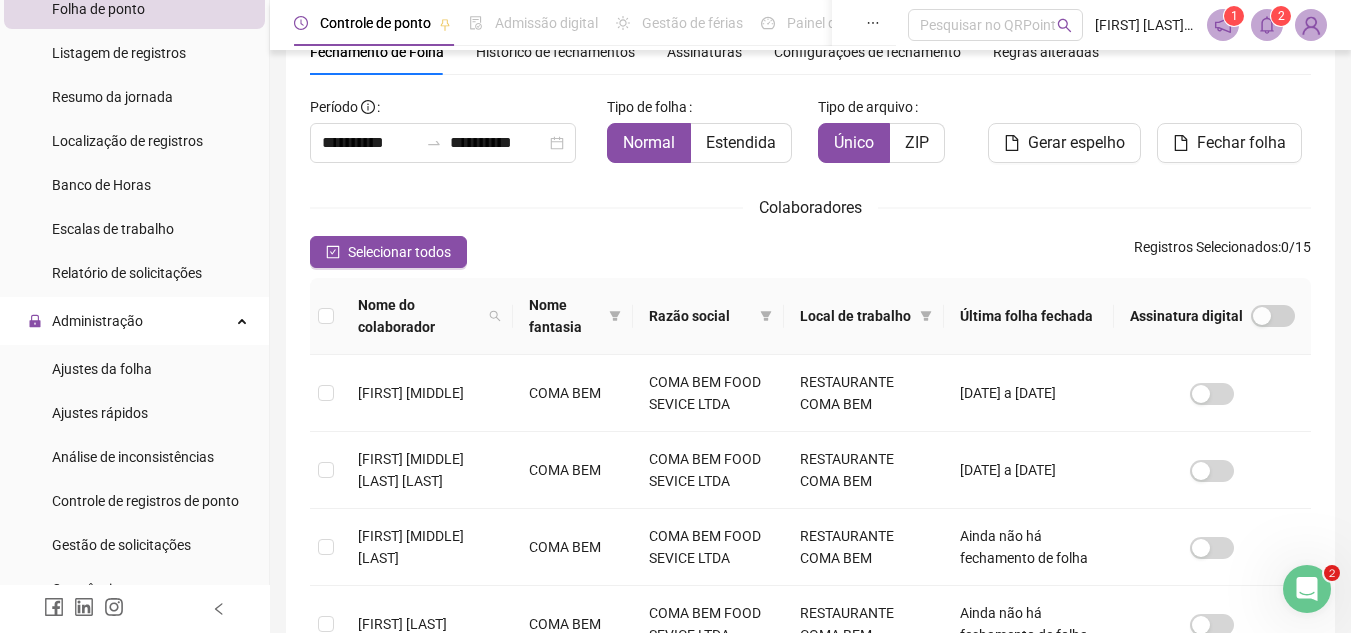 scroll, scrollTop: 300, scrollLeft: 0, axis: vertical 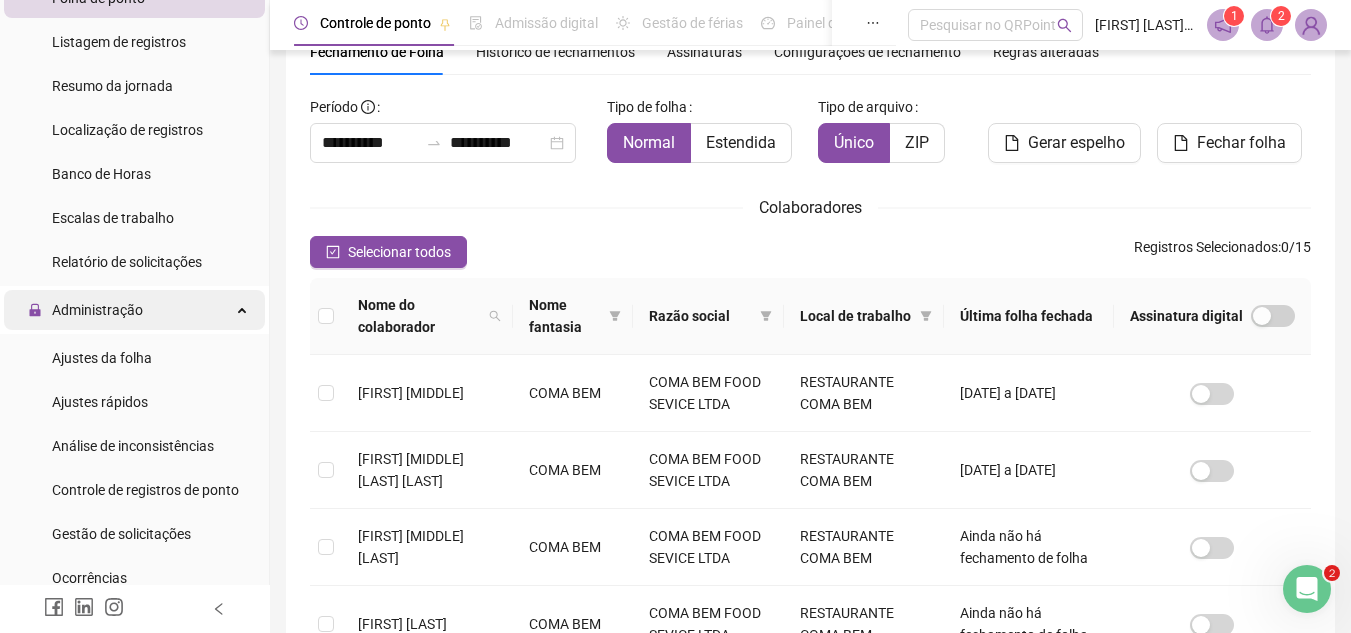 click on "Administração" at bounding box center [97, 310] 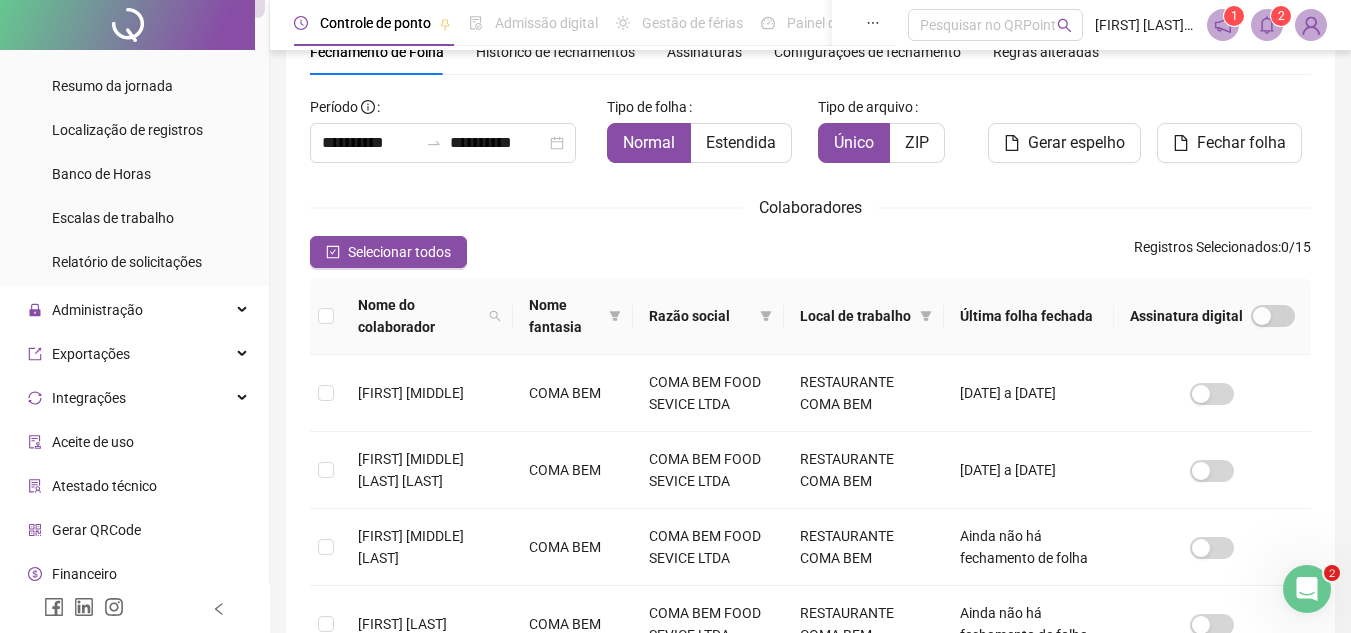 scroll, scrollTop: 0, scrollLeft: 0, axis: both 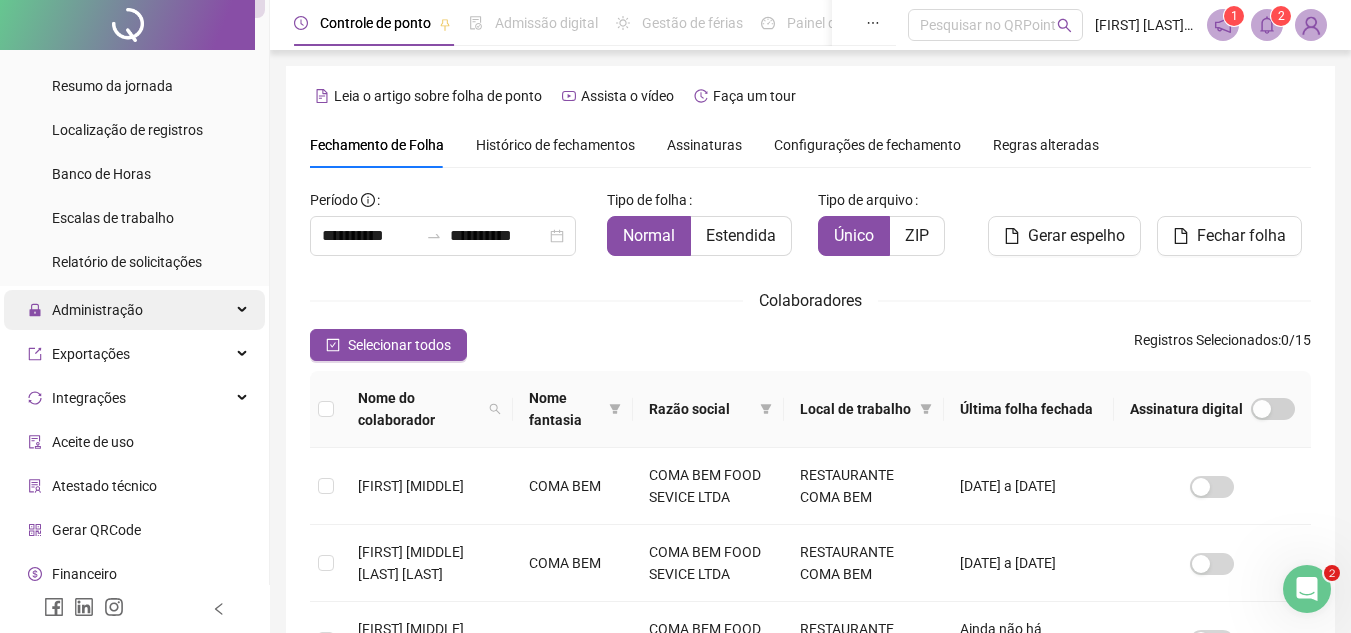click on "Administração" at bounding box center [97, 310] 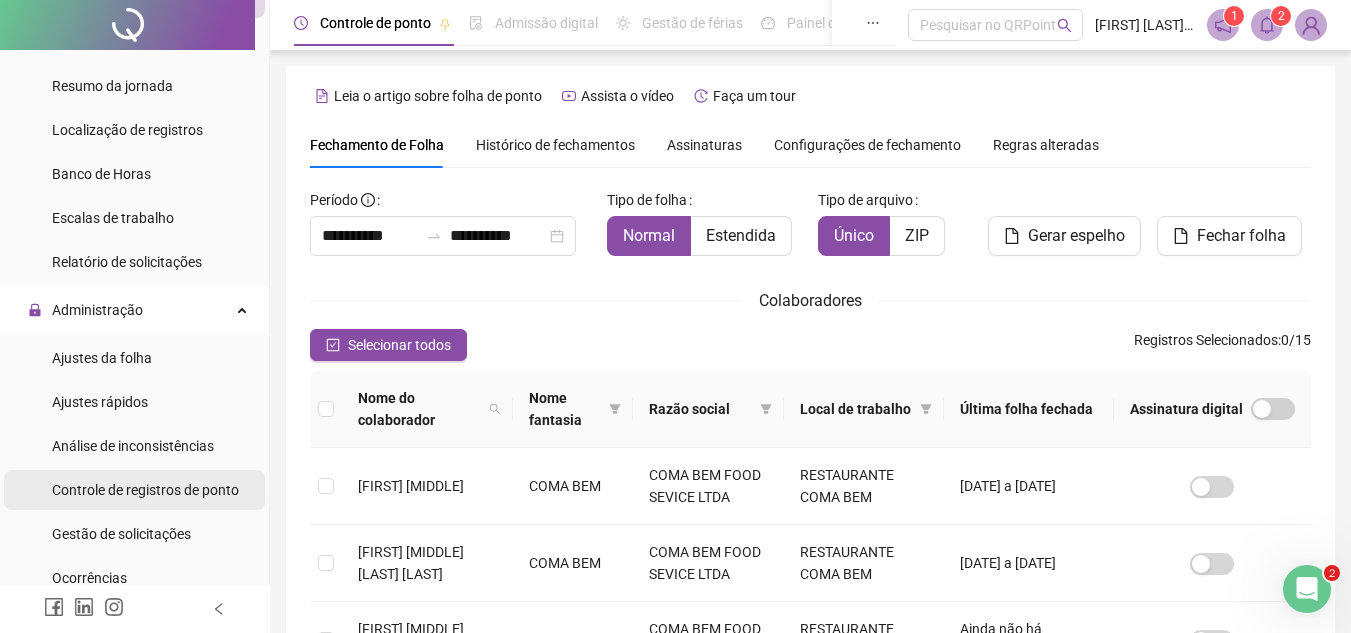 click on "Controle de registros de ponto" at bounding box center [145, 490] 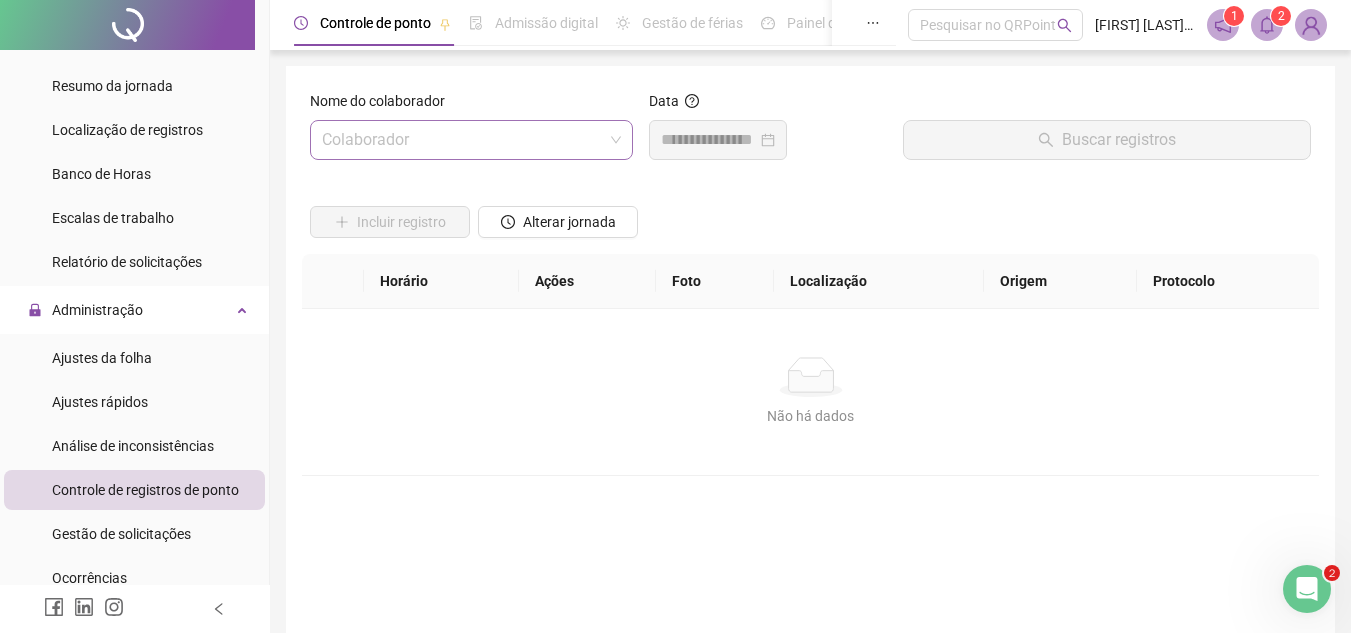 click at bounding box center (471, 140) 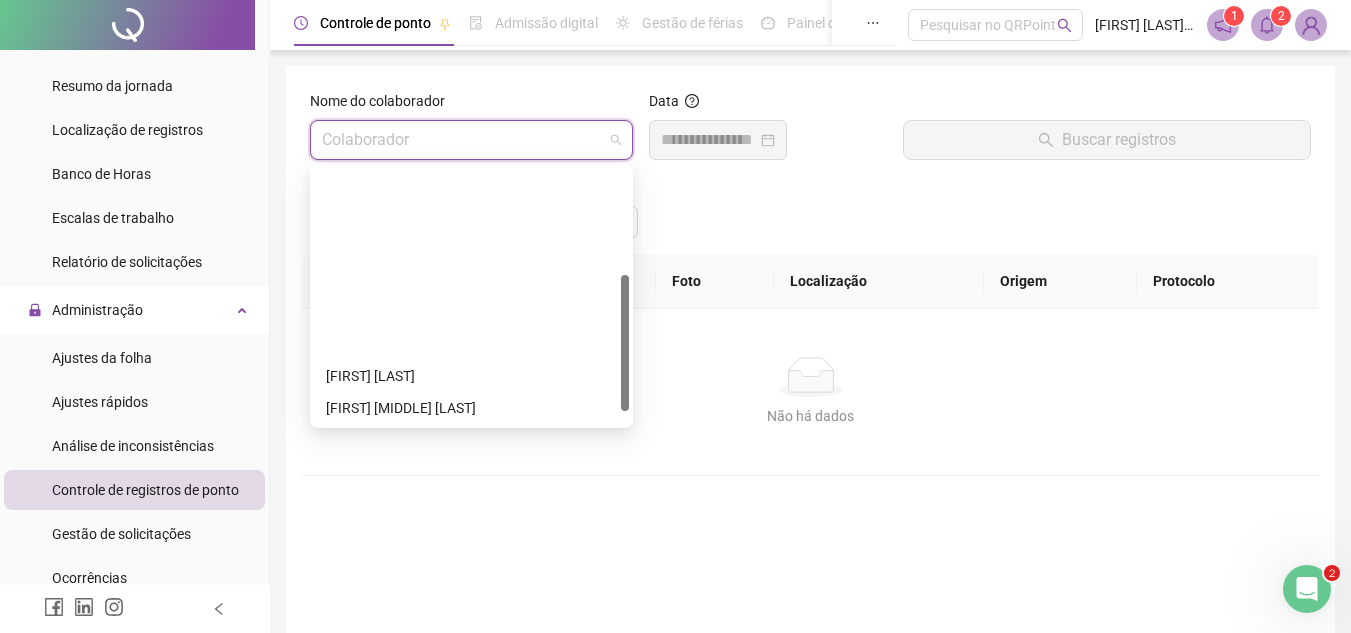 scroll, scrollTop: 200, scrollLeft: 0, axis: vertical 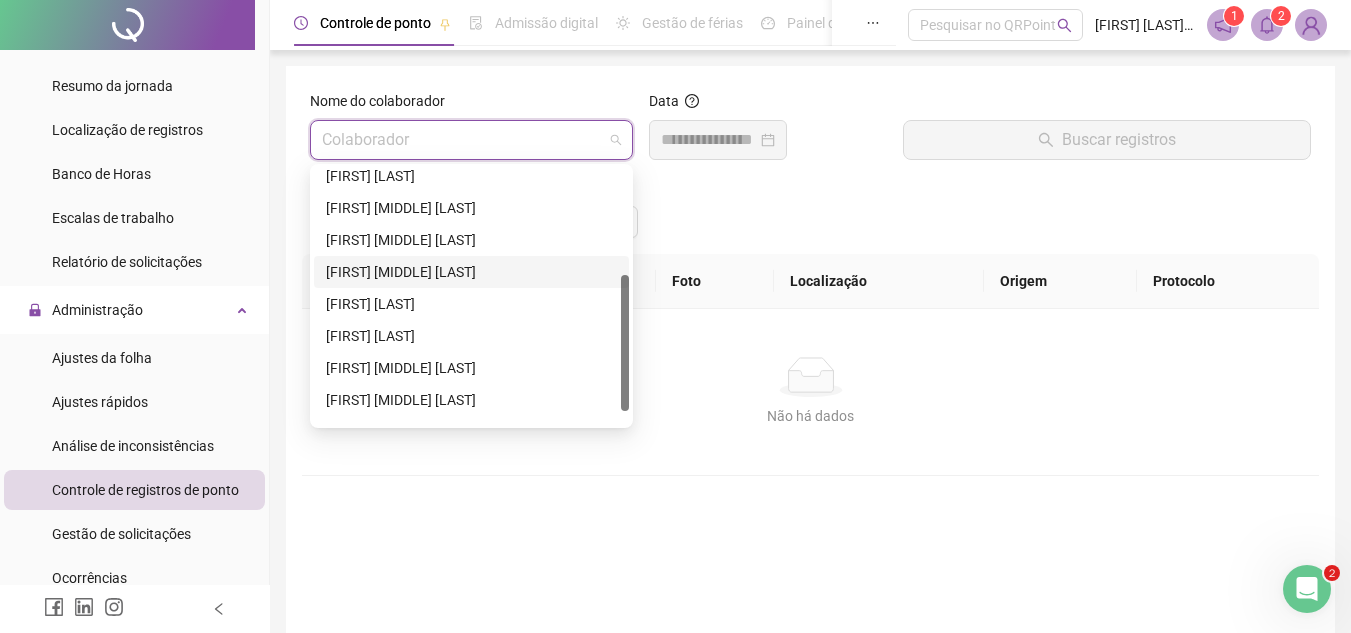 click on "[FIRST] [MIDDLE] [LAST]" at bounding box center [471, 272] 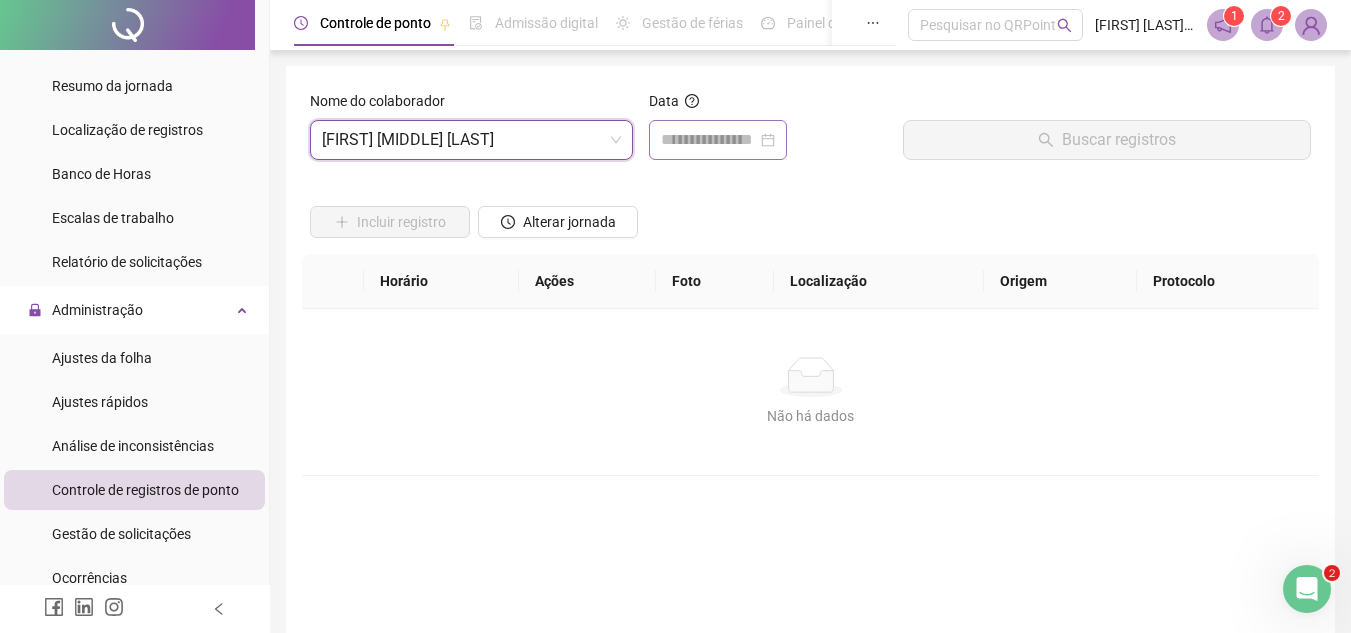 click at bounding box center [718, 140] 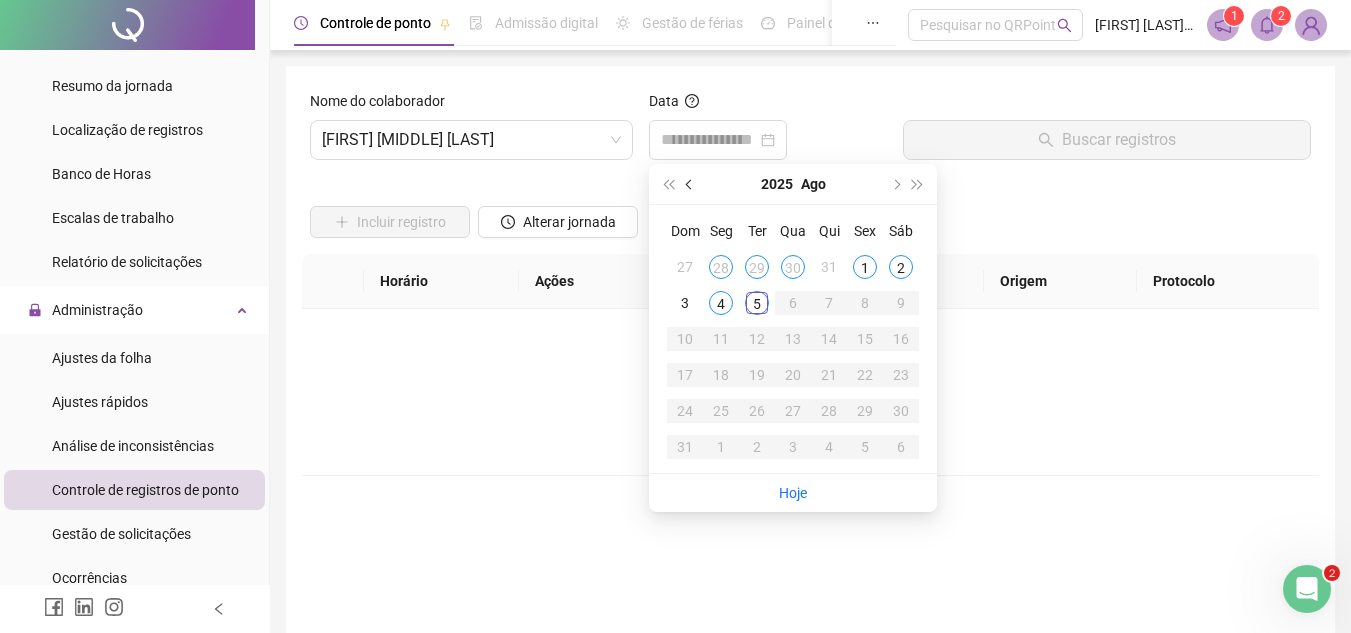 click at bounding box center (690, 184) 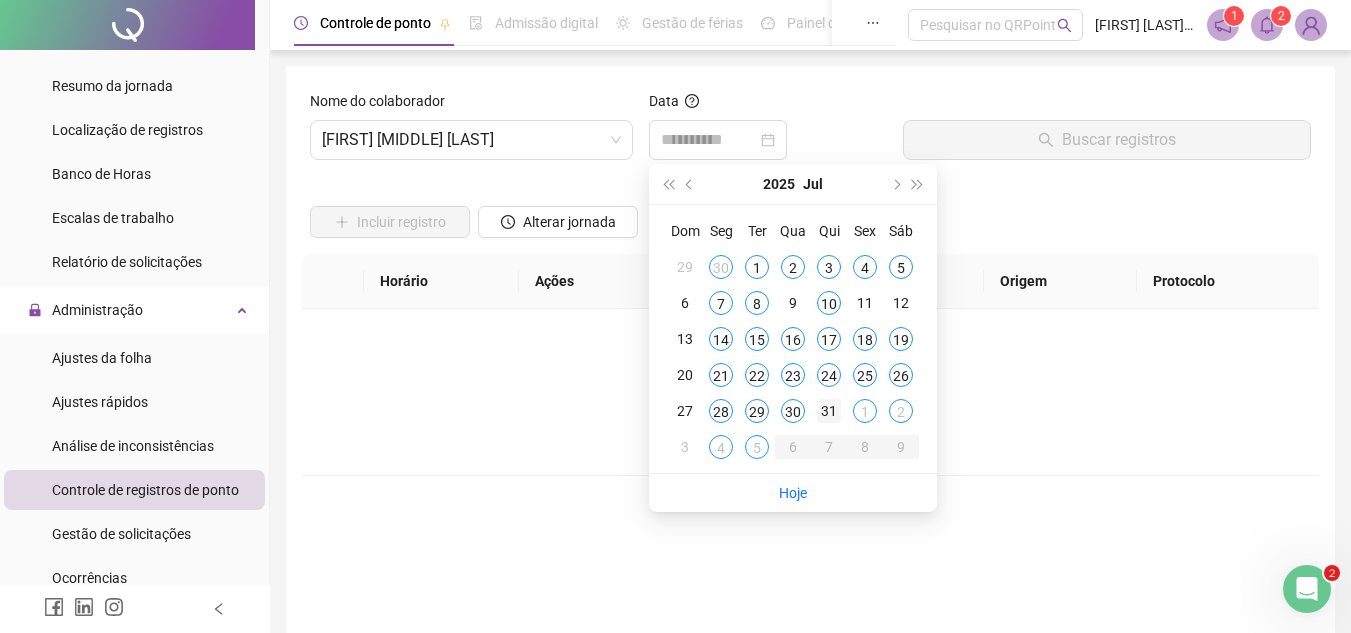type on "**********" 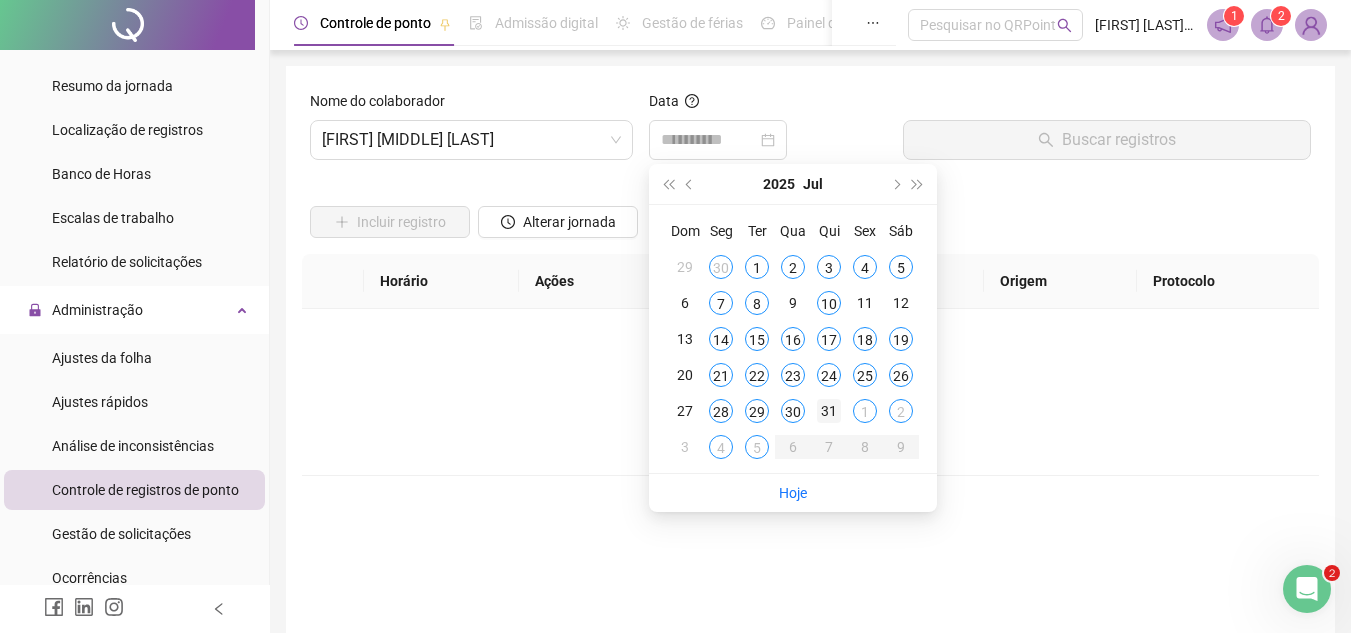 click on "31" at bounding box center [829, 411] 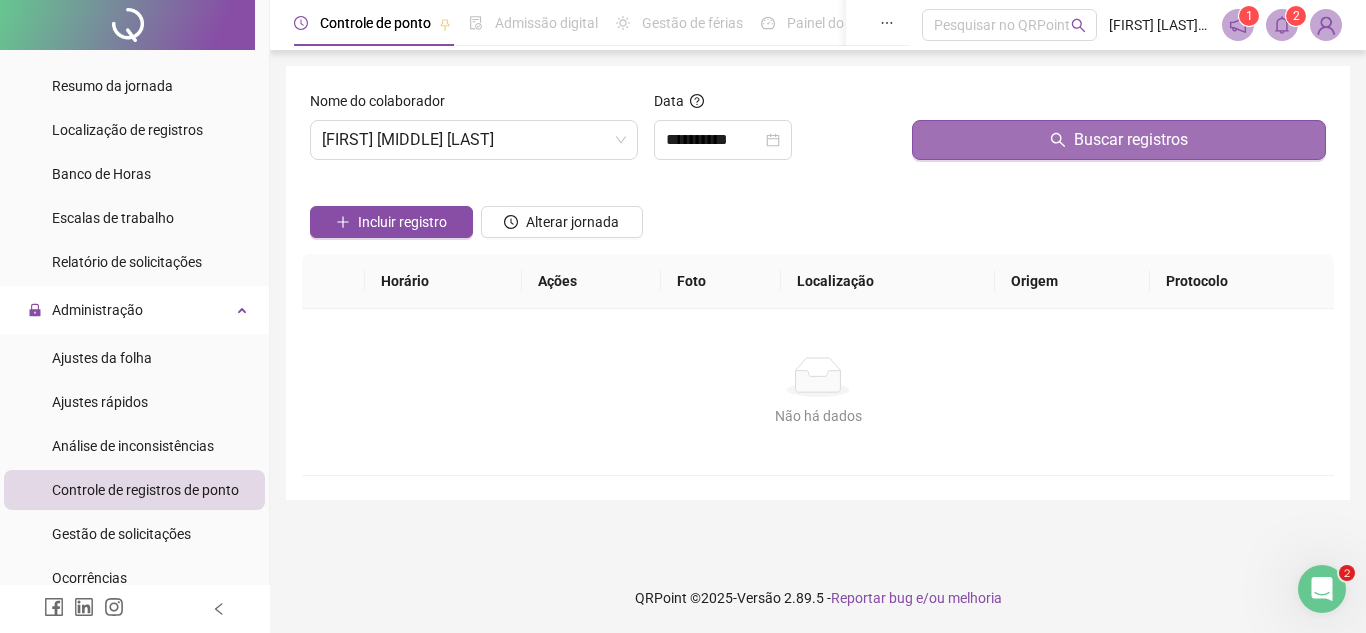 click on "Buscar registros" at bounding box center (1119, 140) 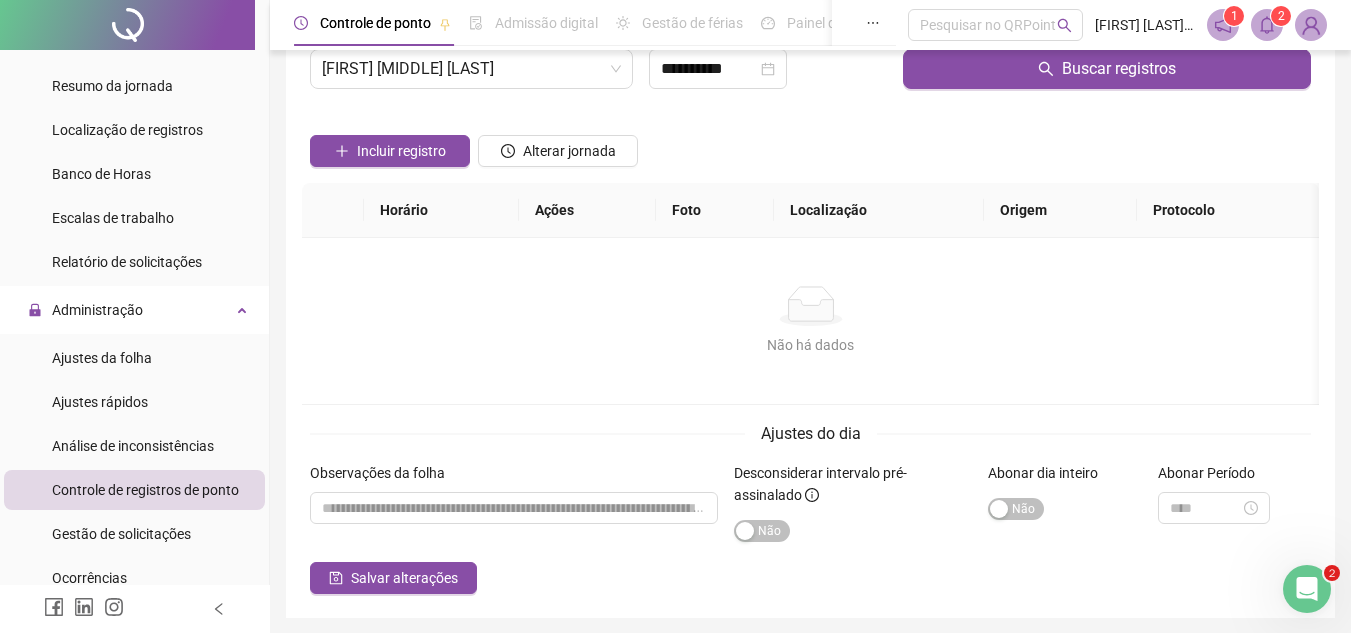 scroll, scrollTop: 0, scrollLeft: 0, axis: both 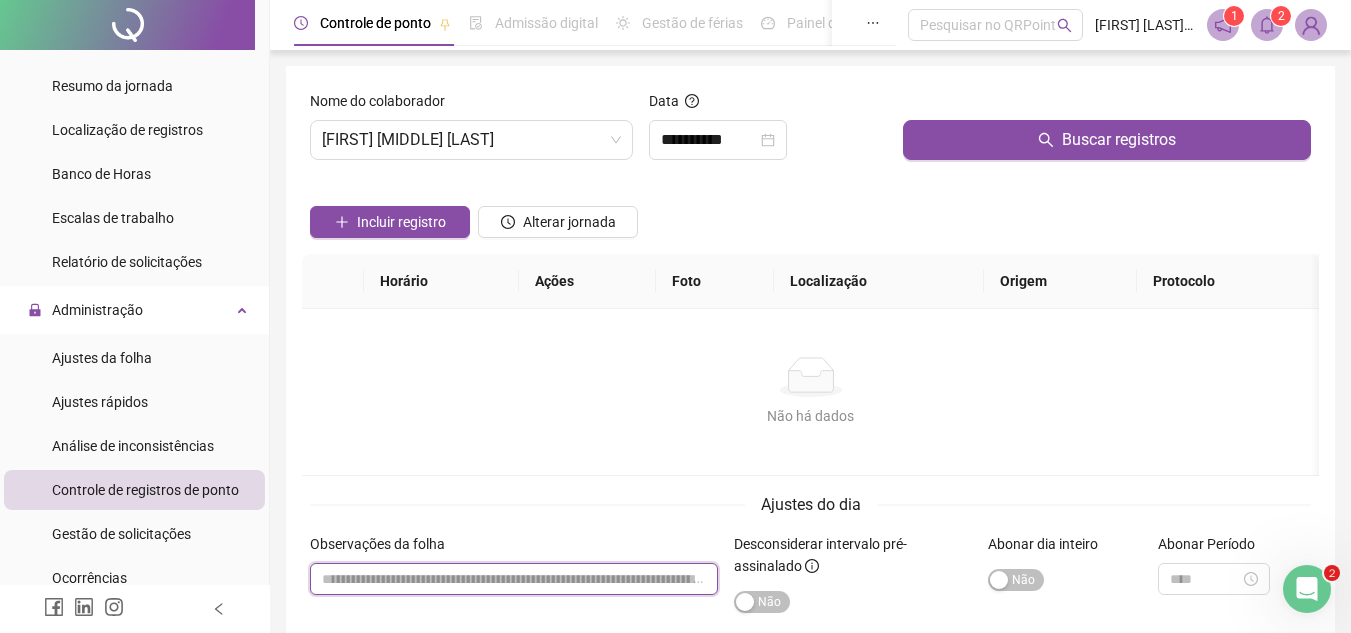 click at bounding box center [514, 579] 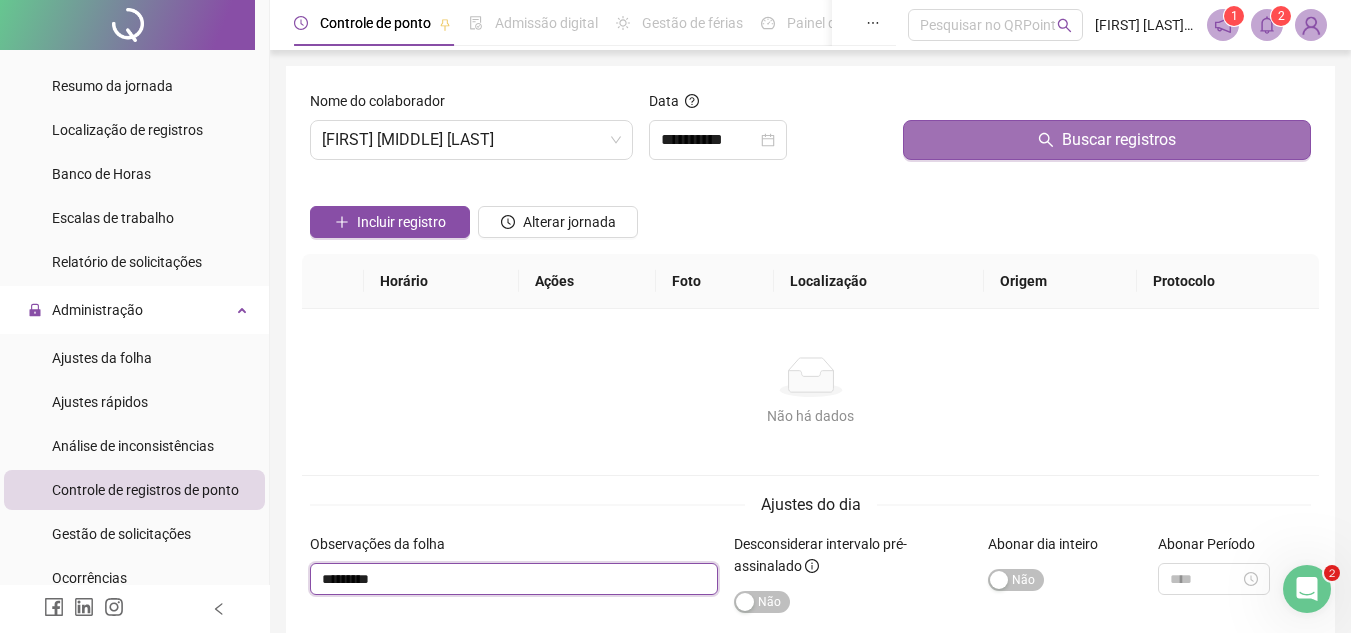 type on "********" 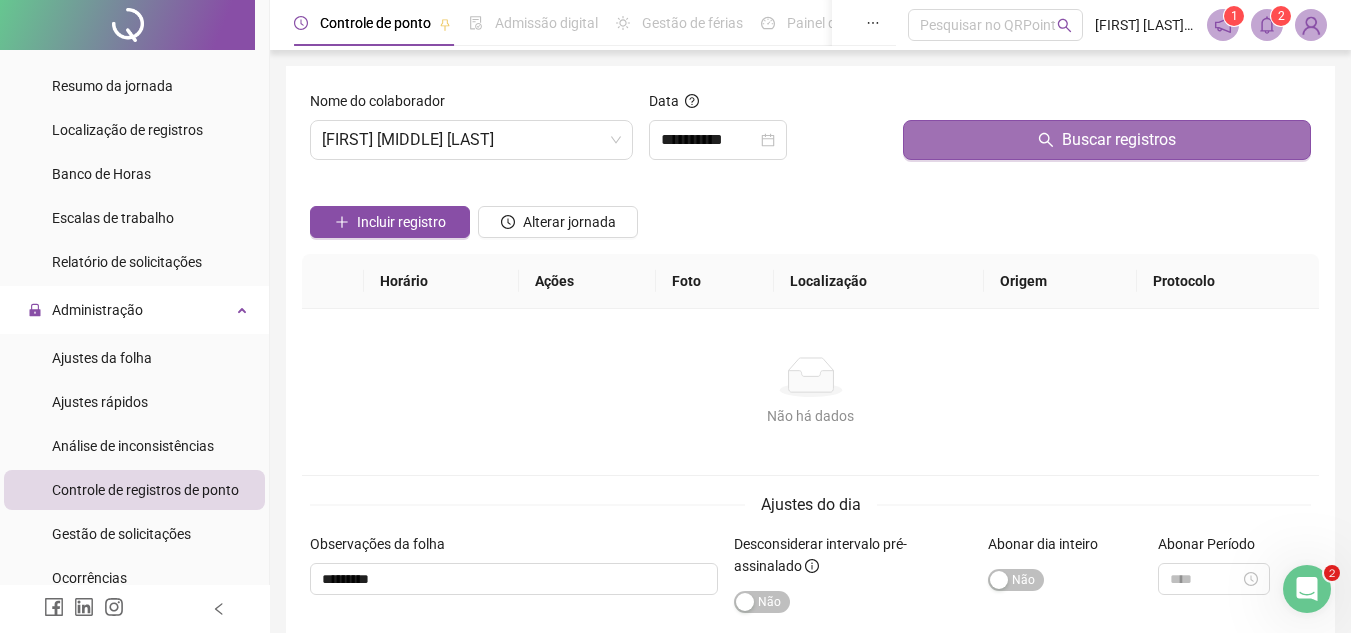 click on "Buscar registros" at bounding box center (1119, 140) 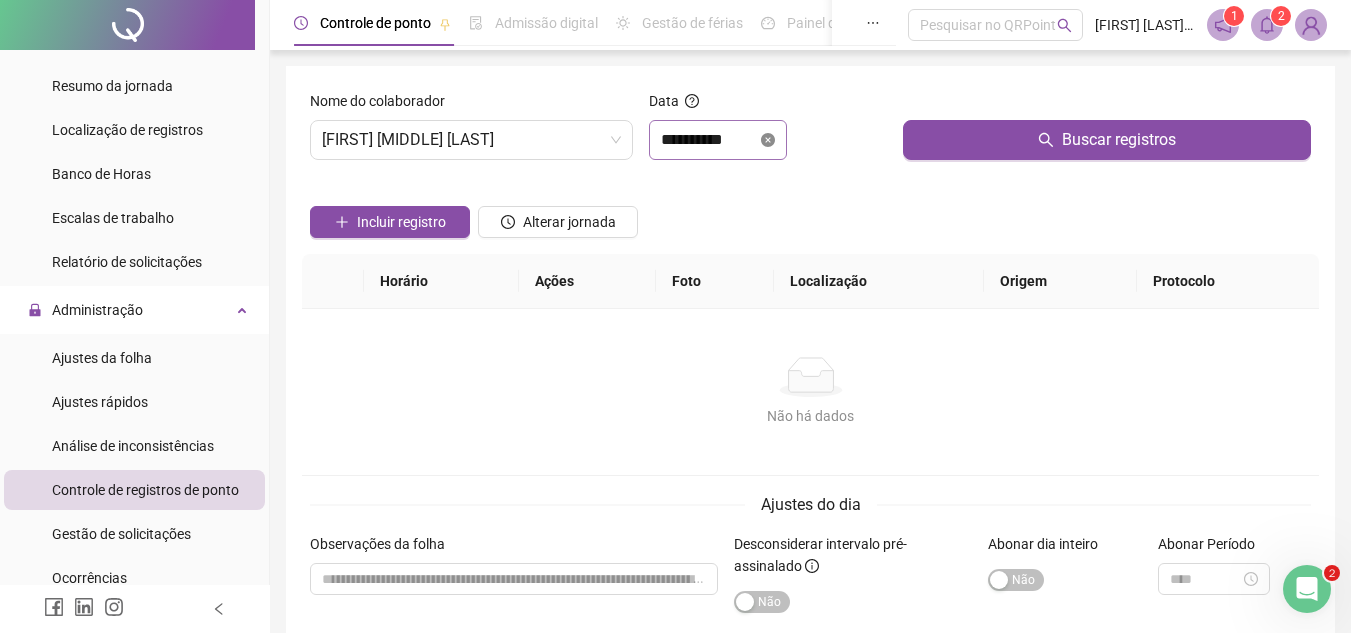 click 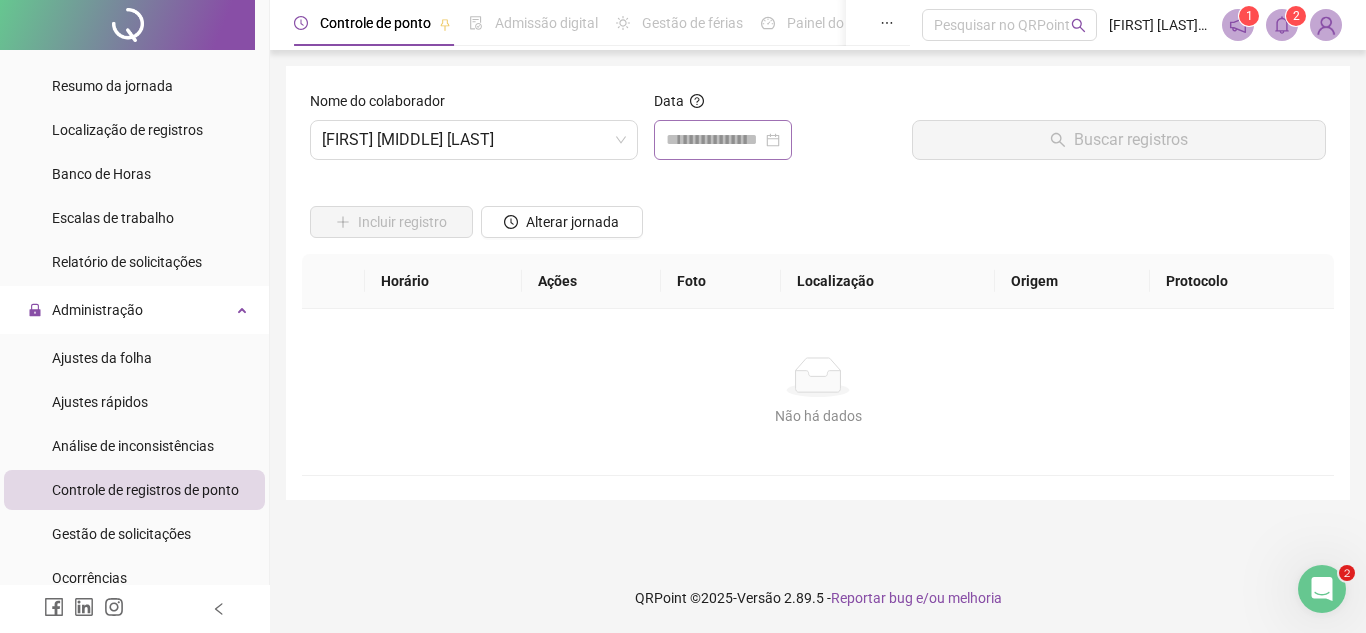 click at bounding box center (723, 140) 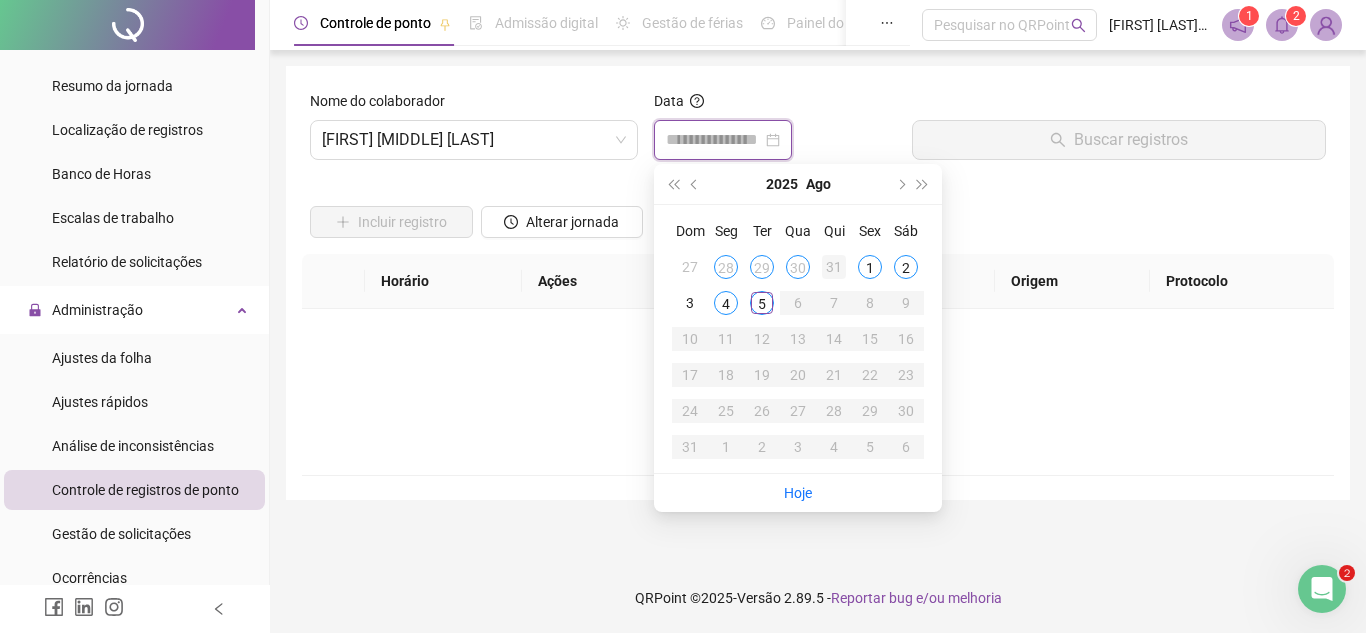 type on "**********" 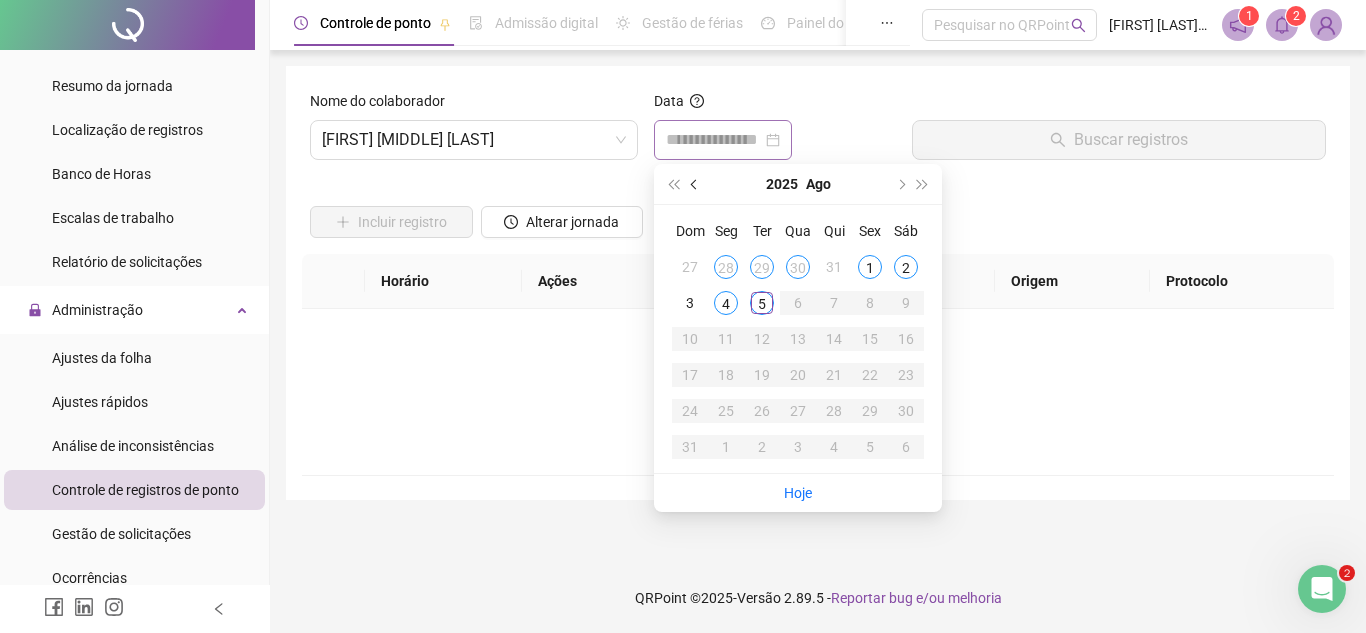 click at bounding box center (695, 184) 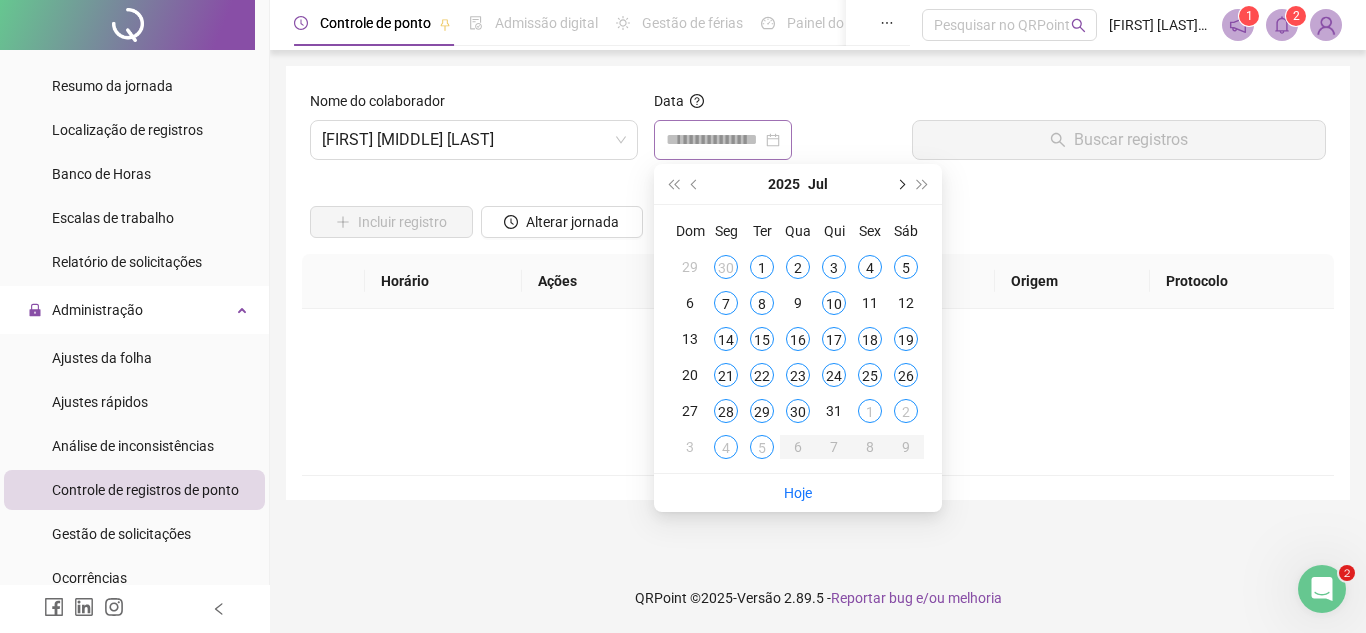 click at bounding box center (900, 184) 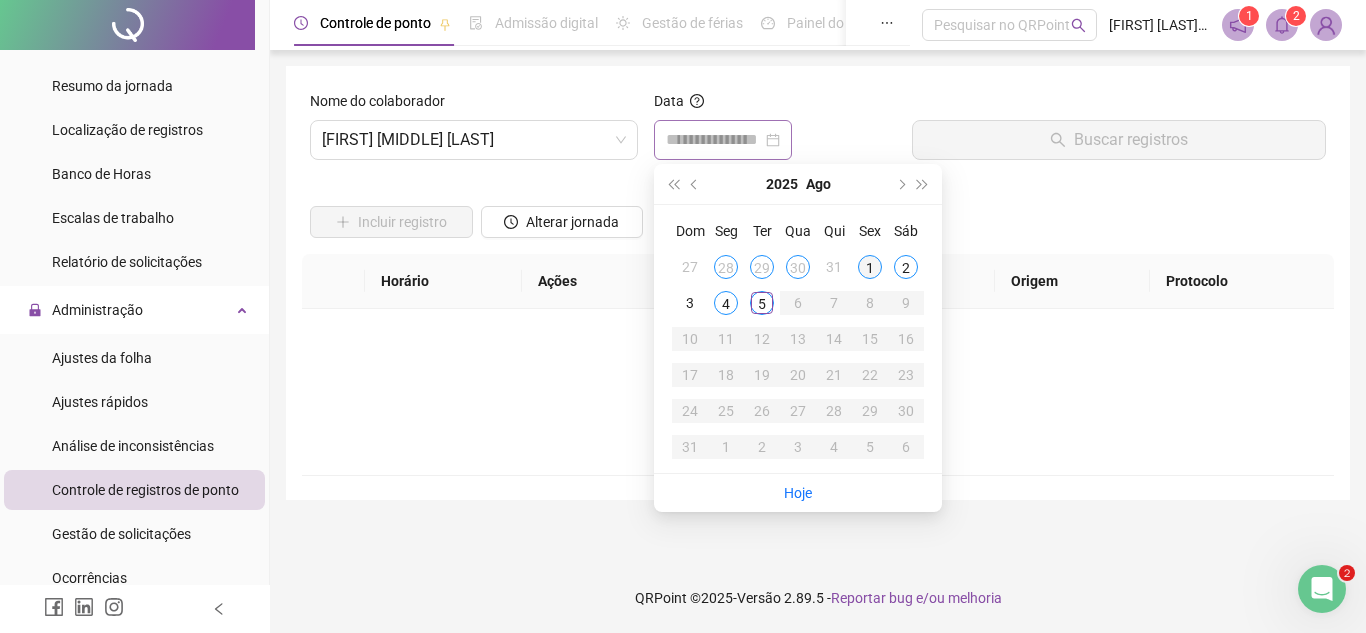type on "**********" 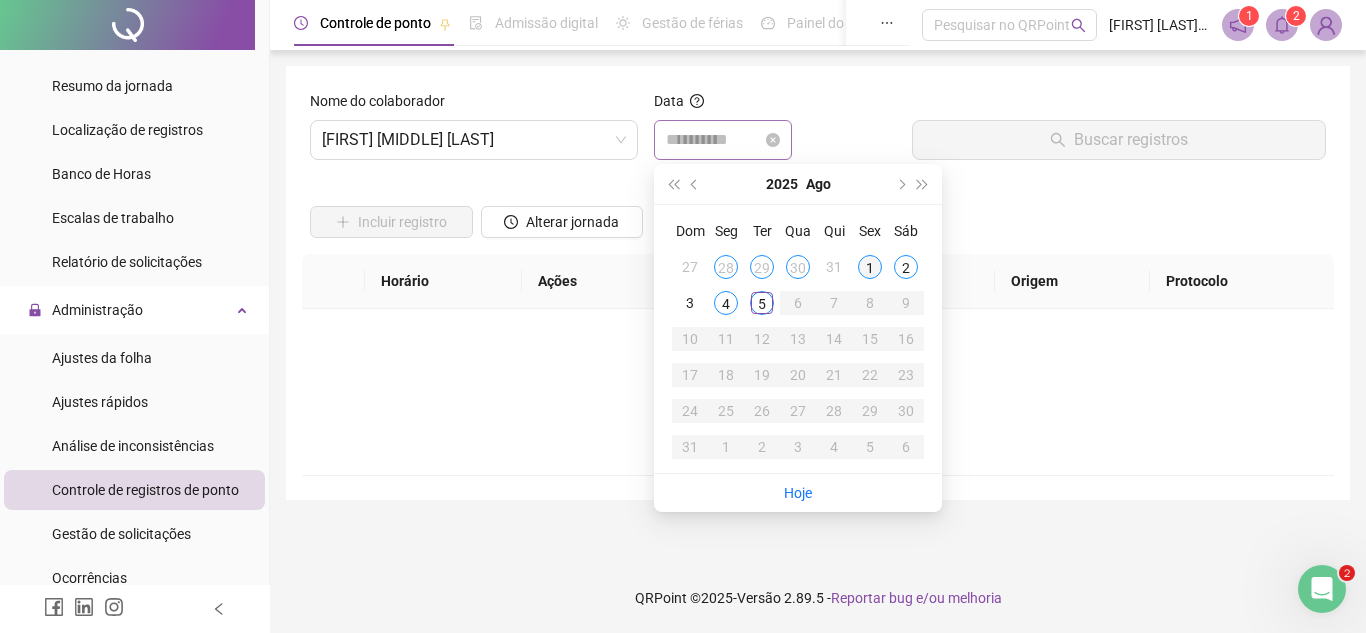 click on "1" at bounding box center (870, 267) 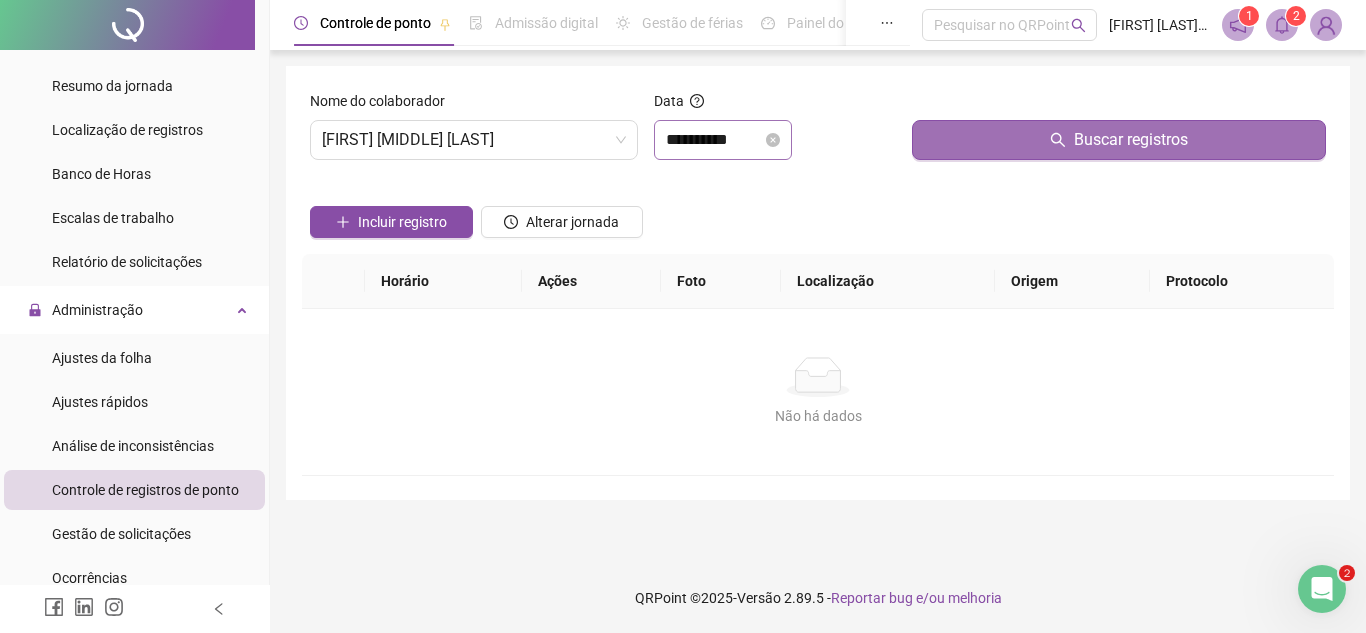 click on "Buscar registros" at bounding box center (1119, 140) 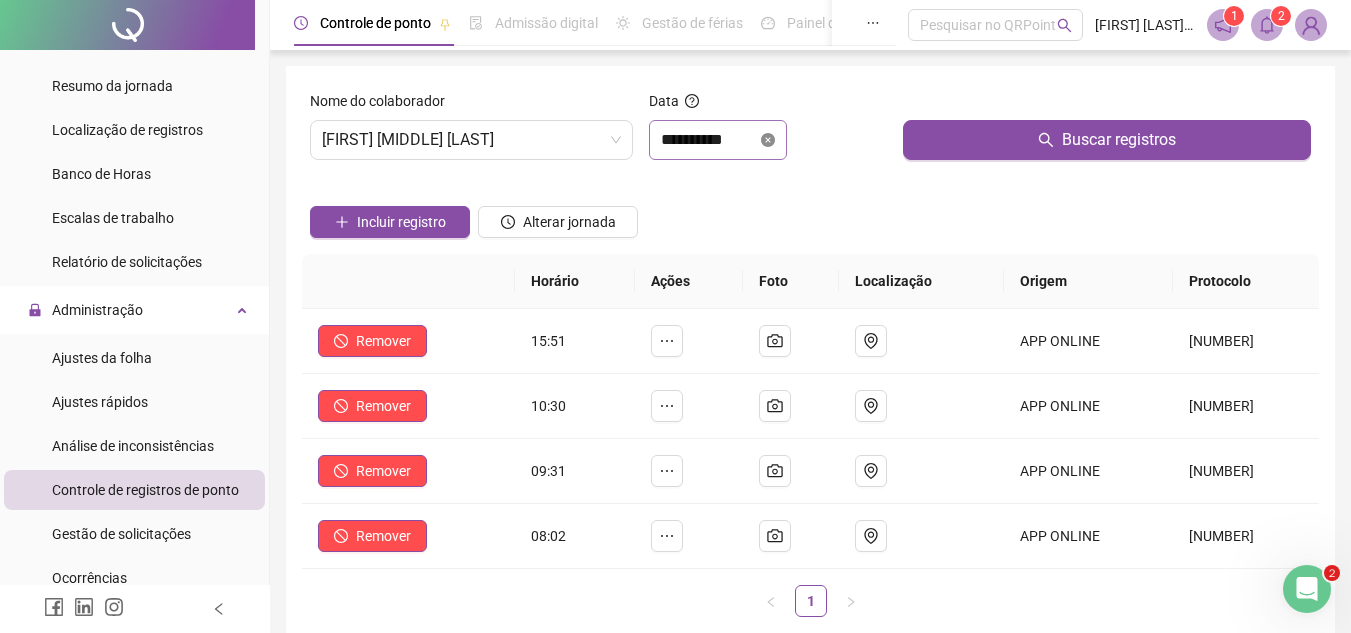 click 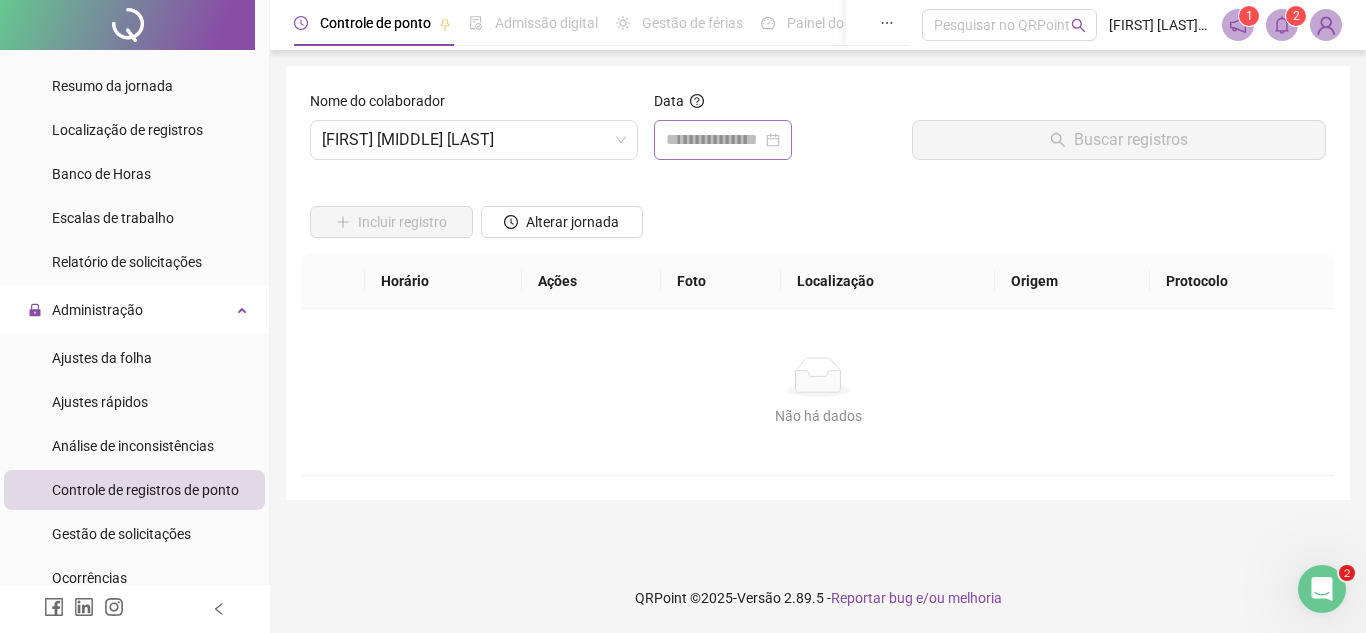 click at bounding box center (723, 140) 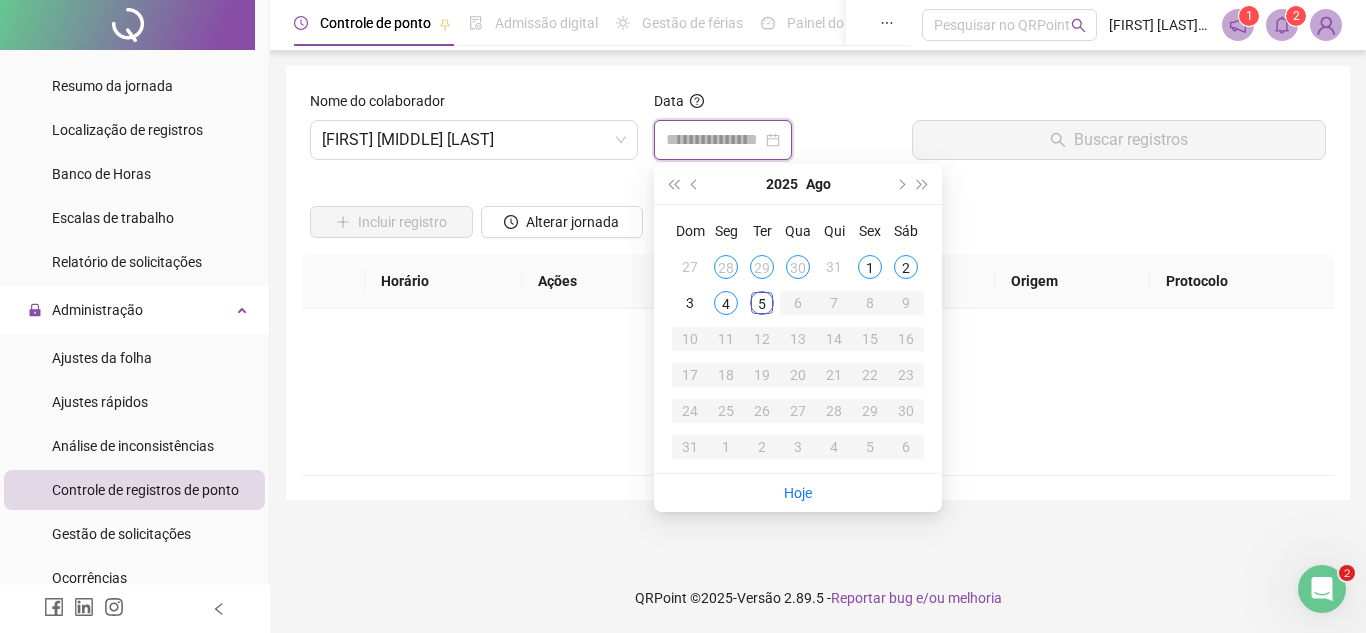 type on "**********" 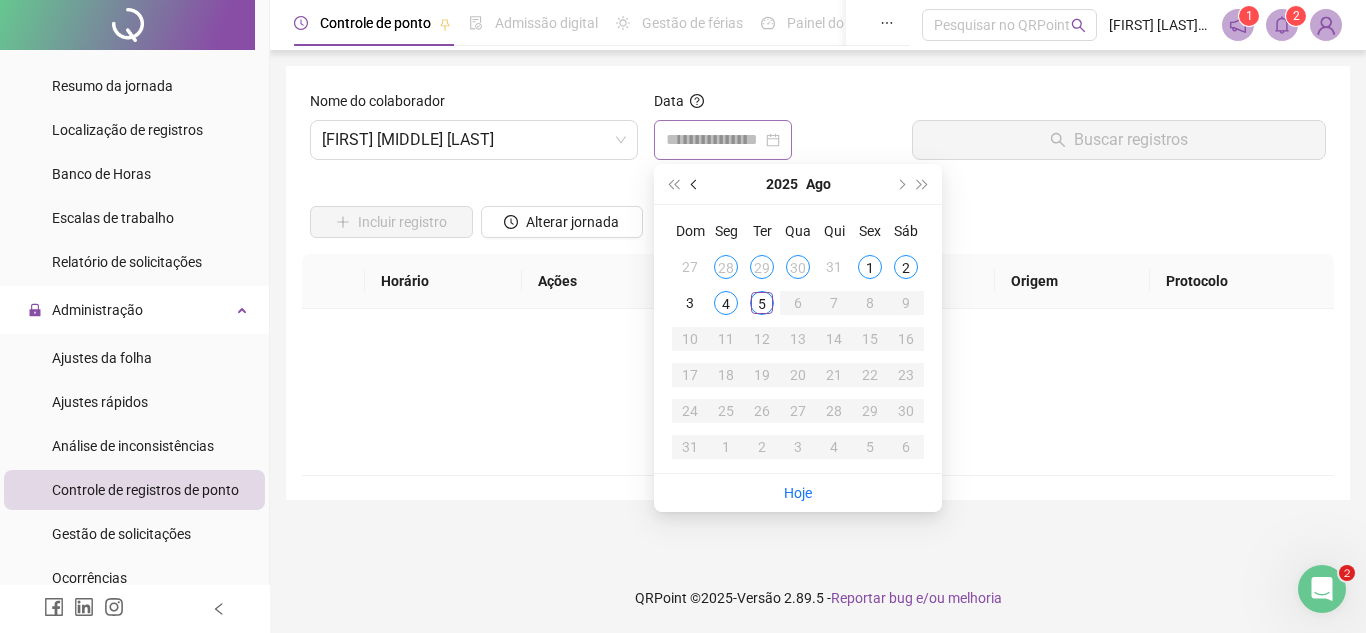click at bounding box center [695, 184] 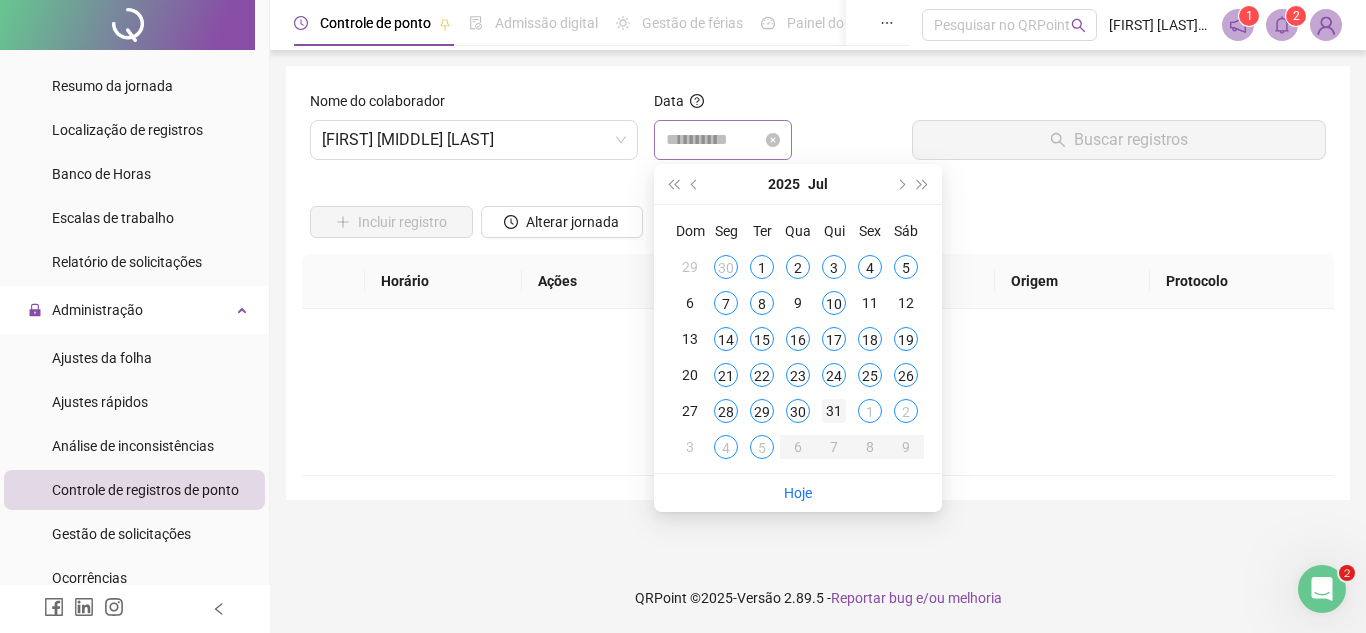type on "**********" 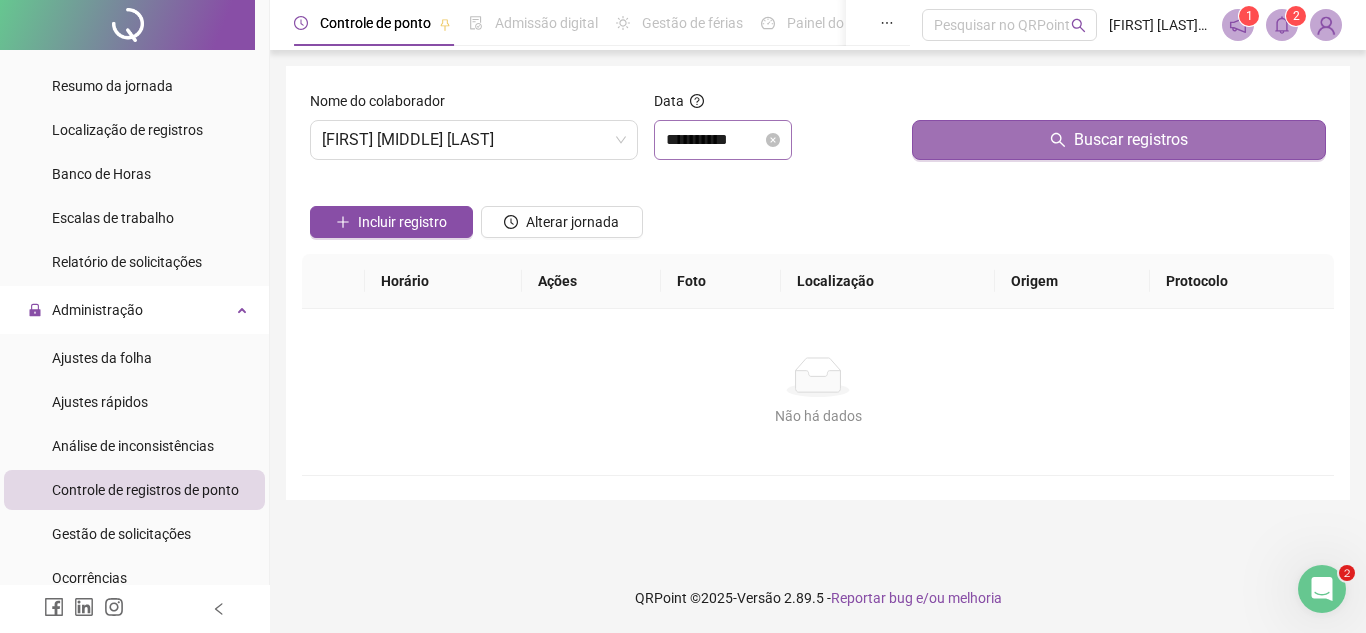 click on "Buscar registros" at bounding box center (1131, 140) 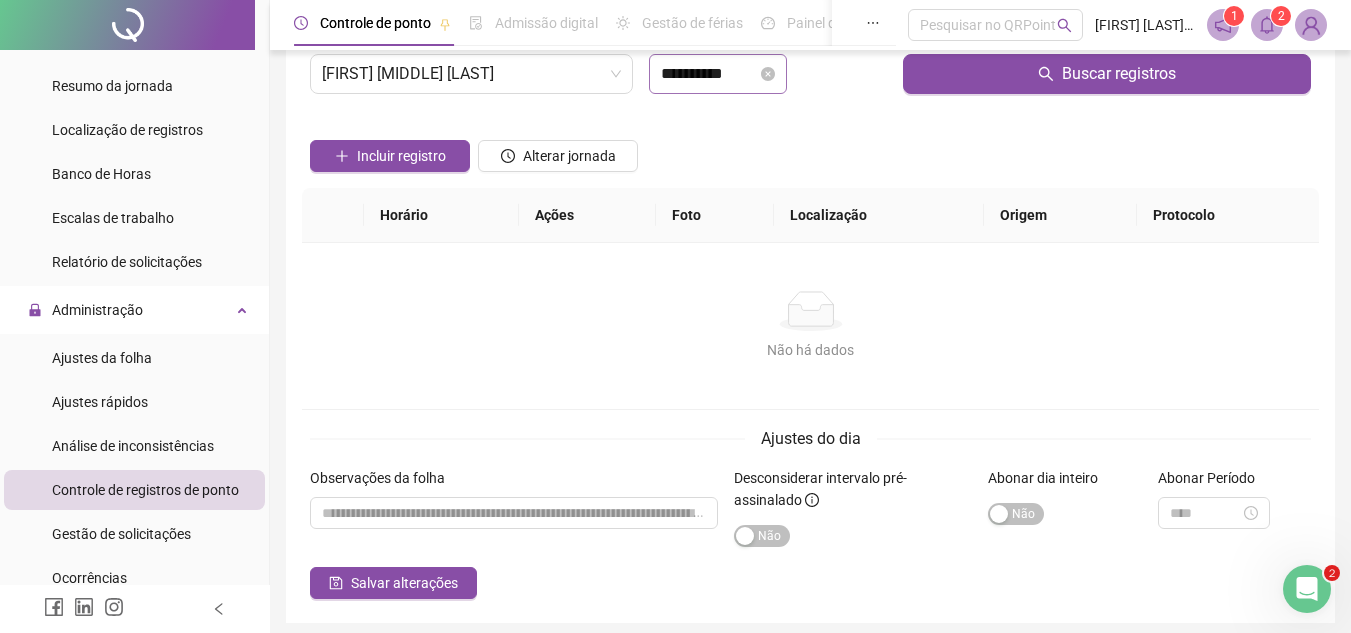scroll, scrollTop: 142, scrollLeft: 0, axis: vertical 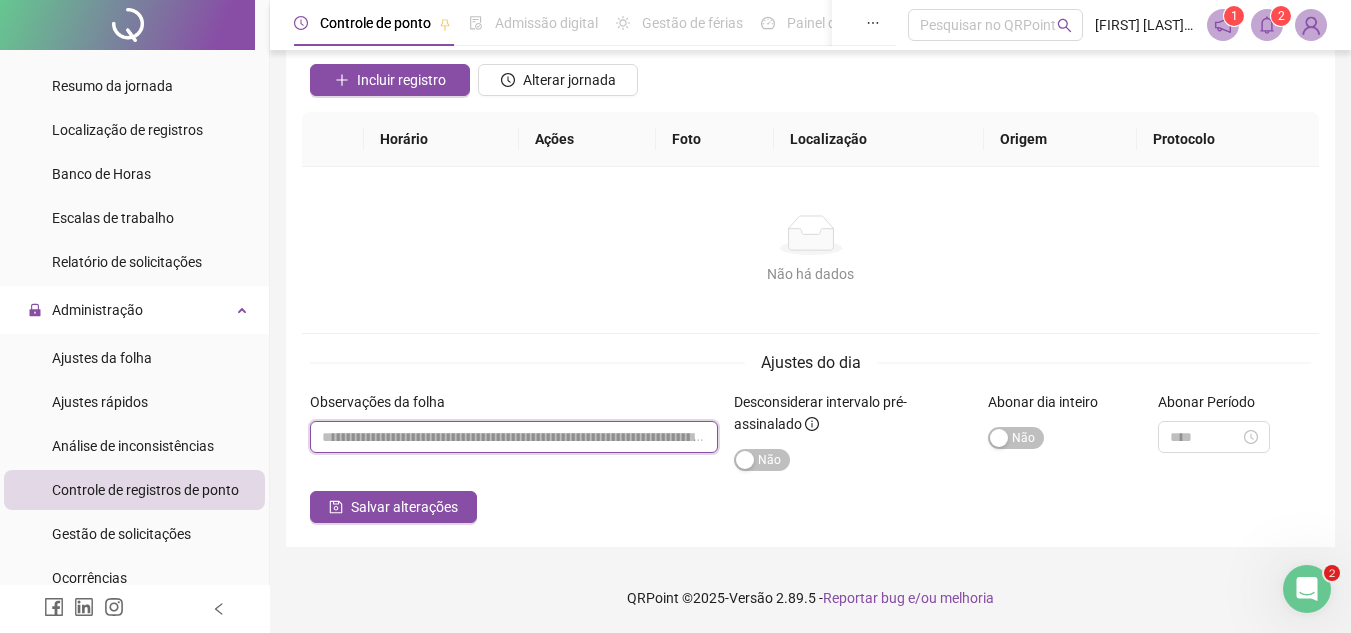 click at bounding box center [514, 437] 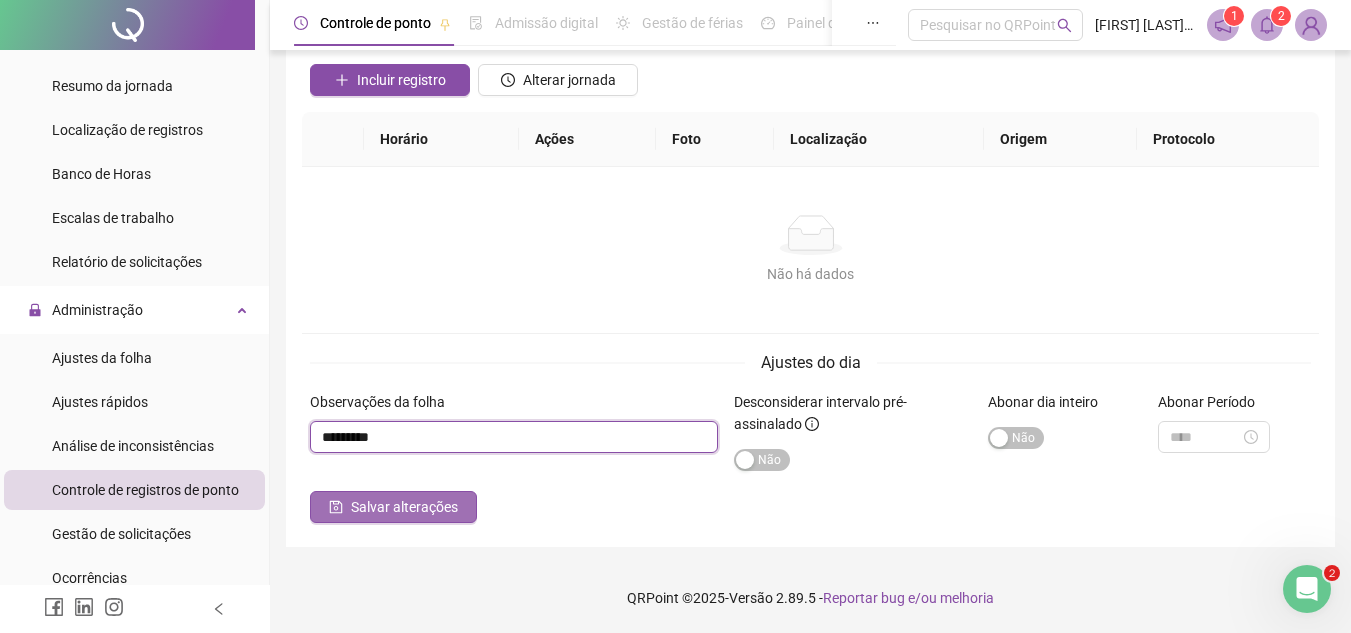type on "********" 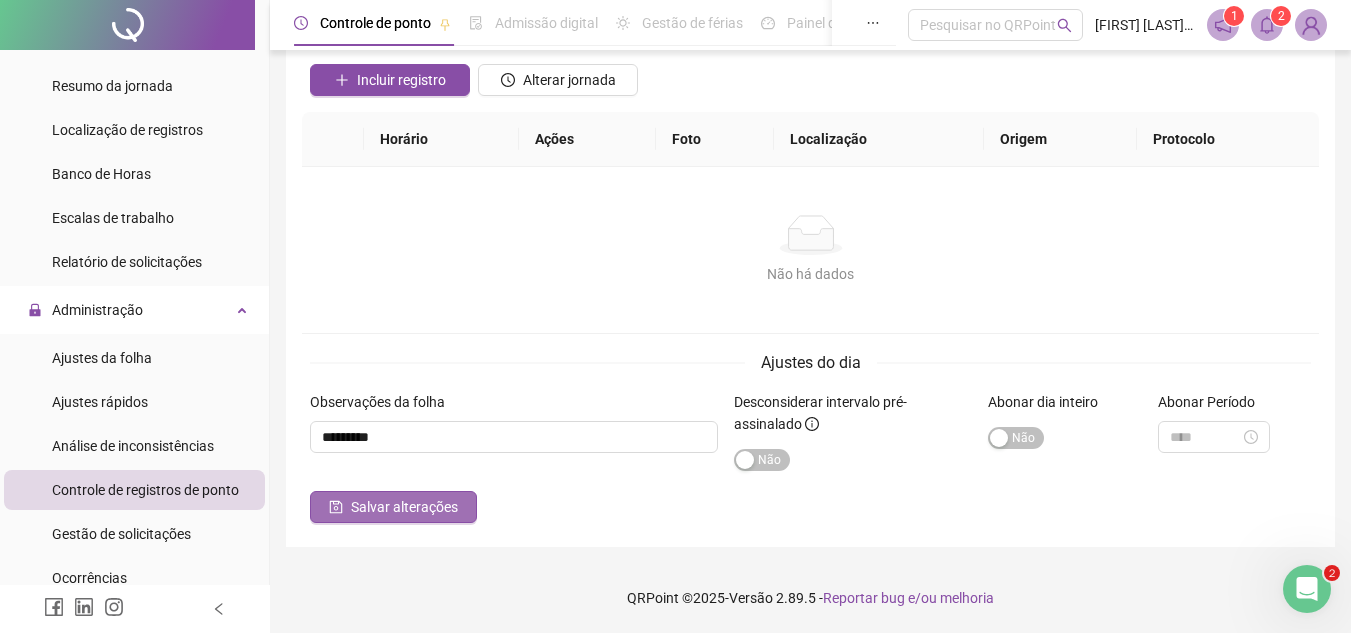 click on "Salvar alterações" at bounding box center [404, 507] 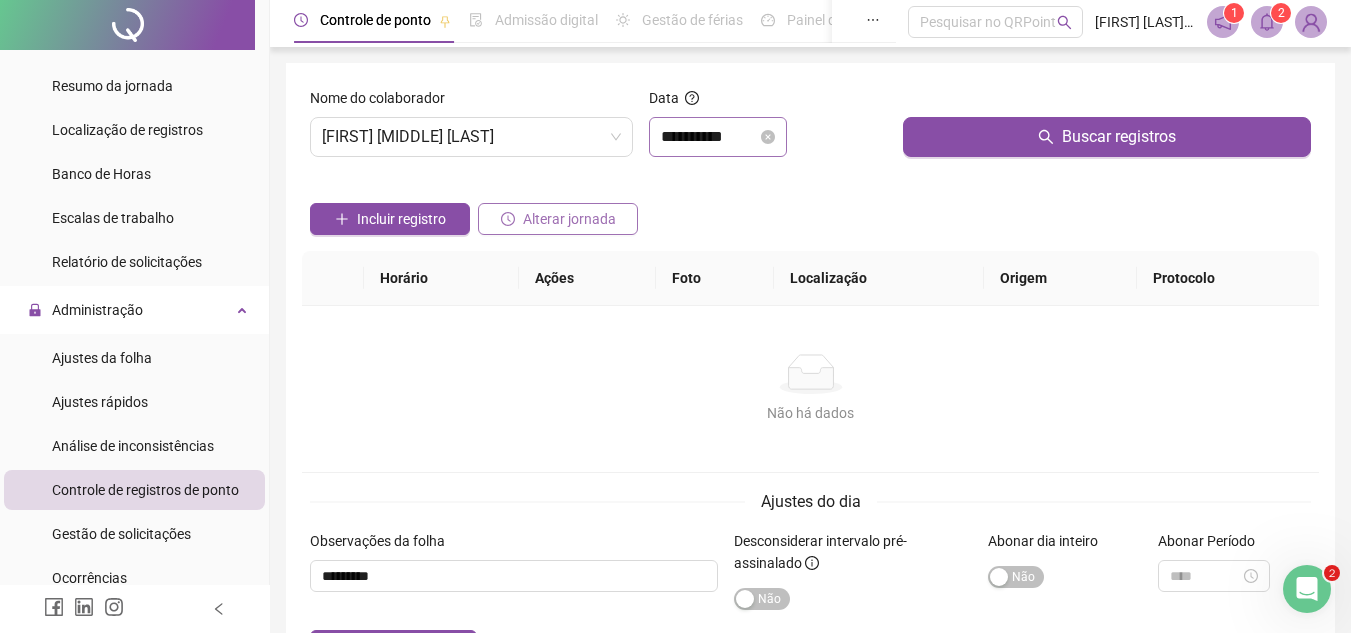 scroll, scrollTop: 0, scrollLeft: 0, axis: both 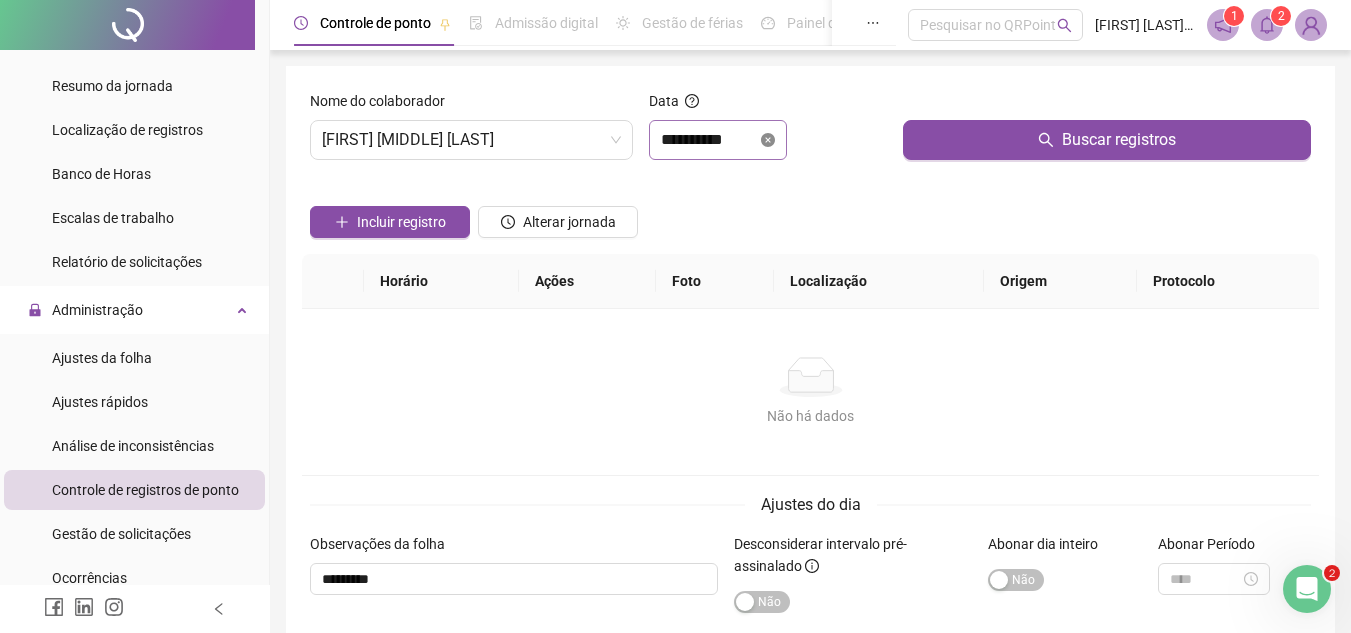 click 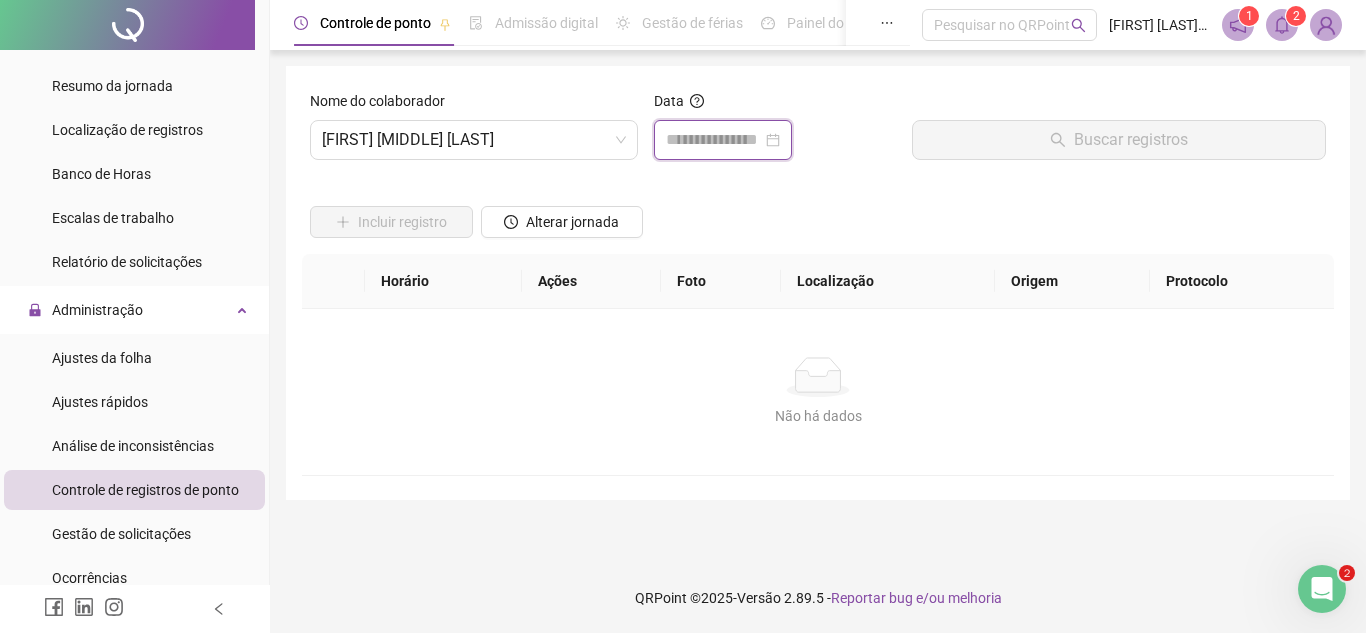 click at bounding box center [714, 140] 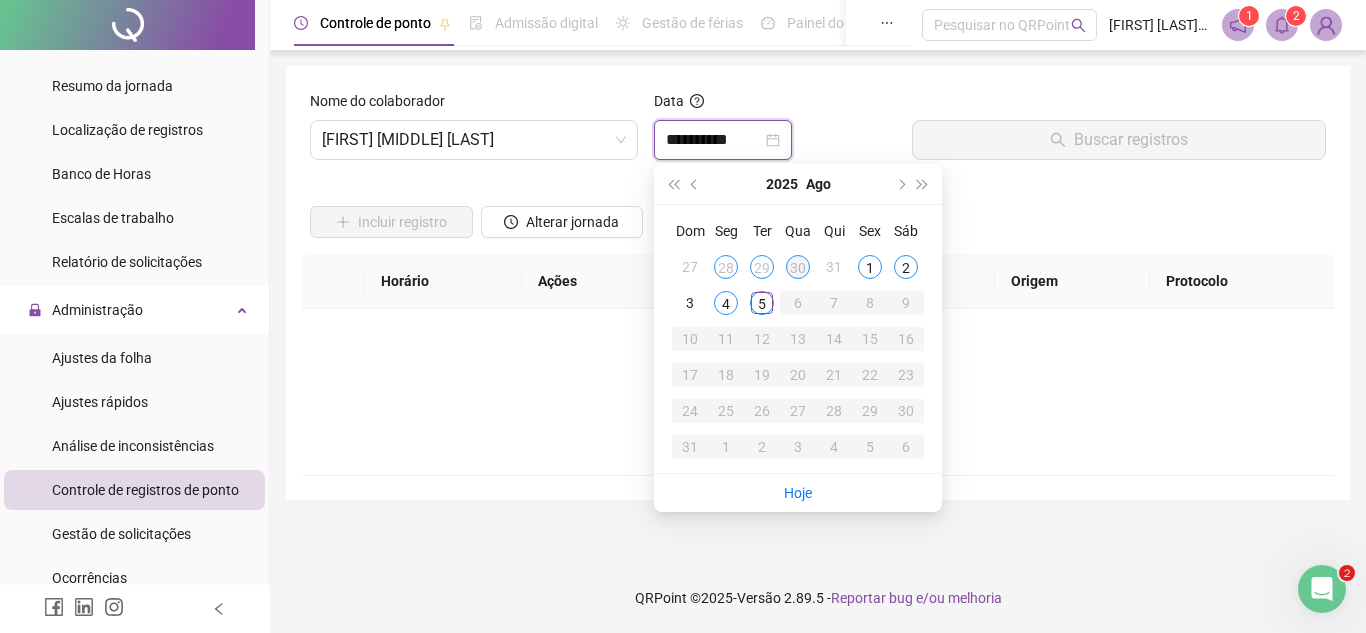 type on "**********" 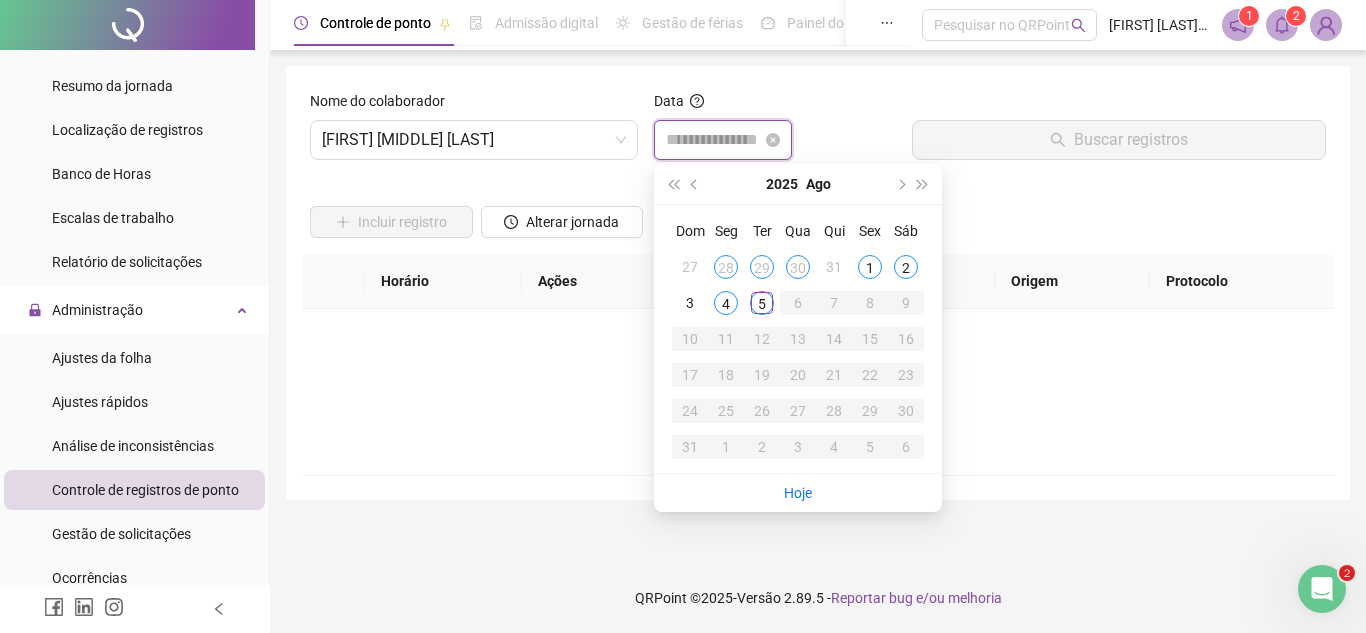 type on "**********" 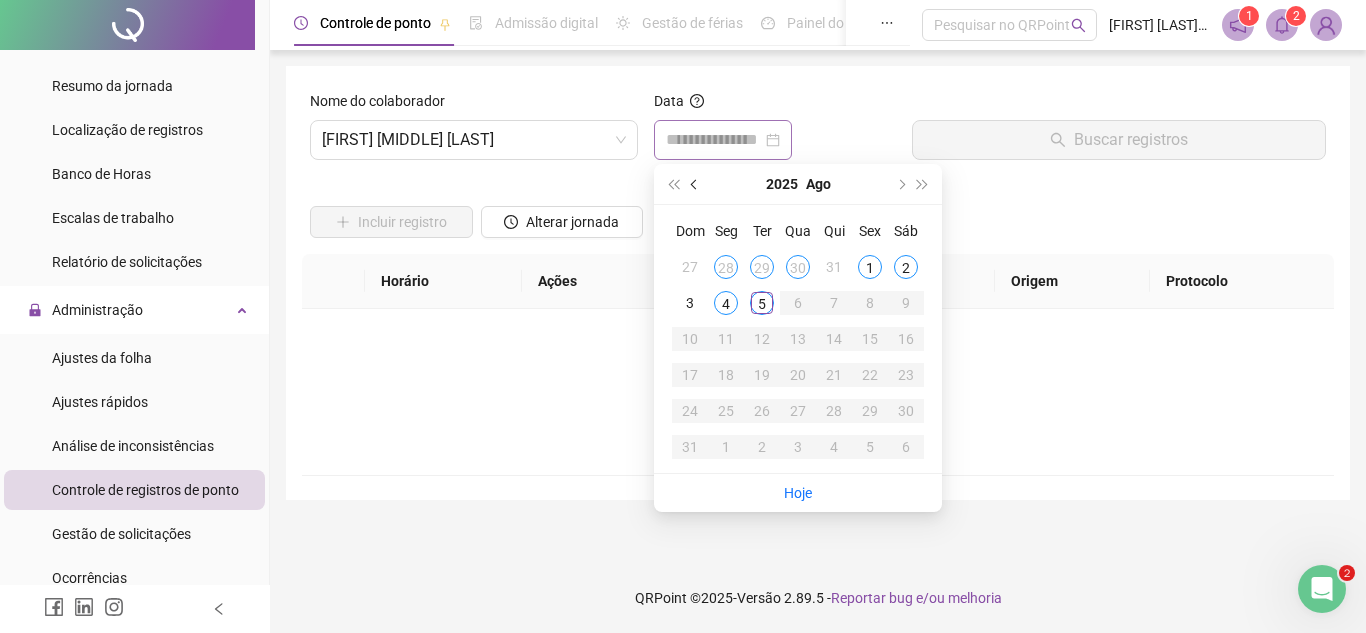 click at bounding box center [696, 184] 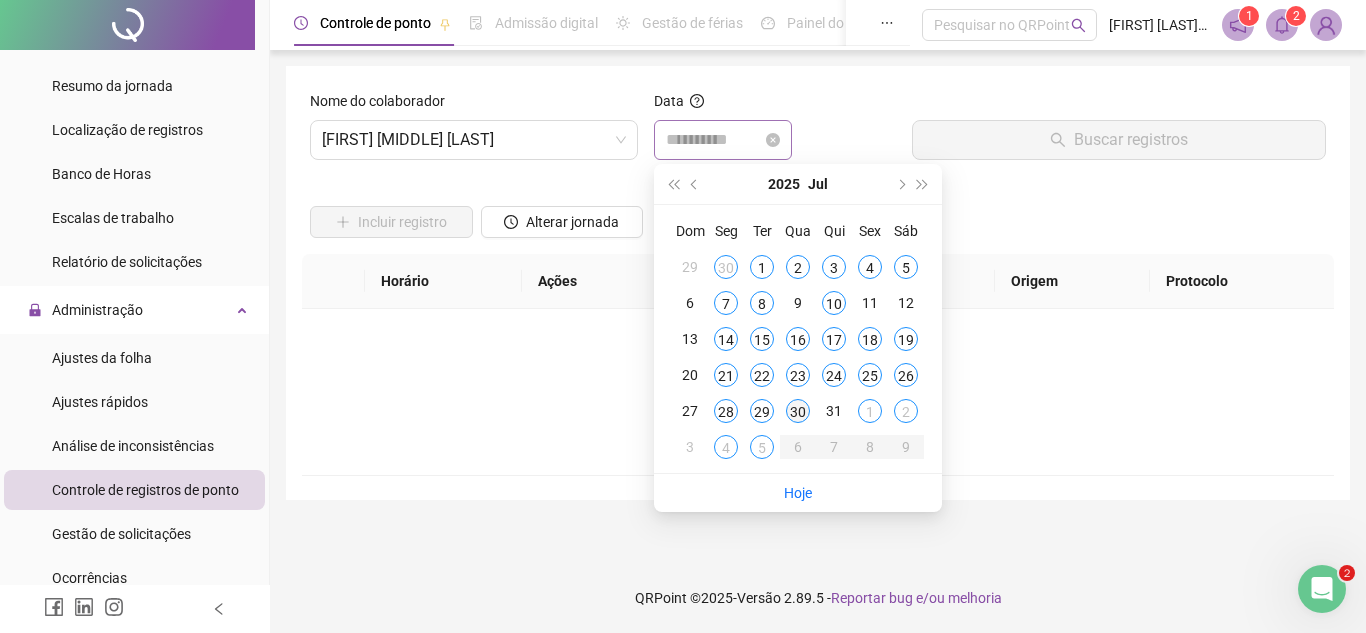 click on "30" at bounding box center (798, 411) 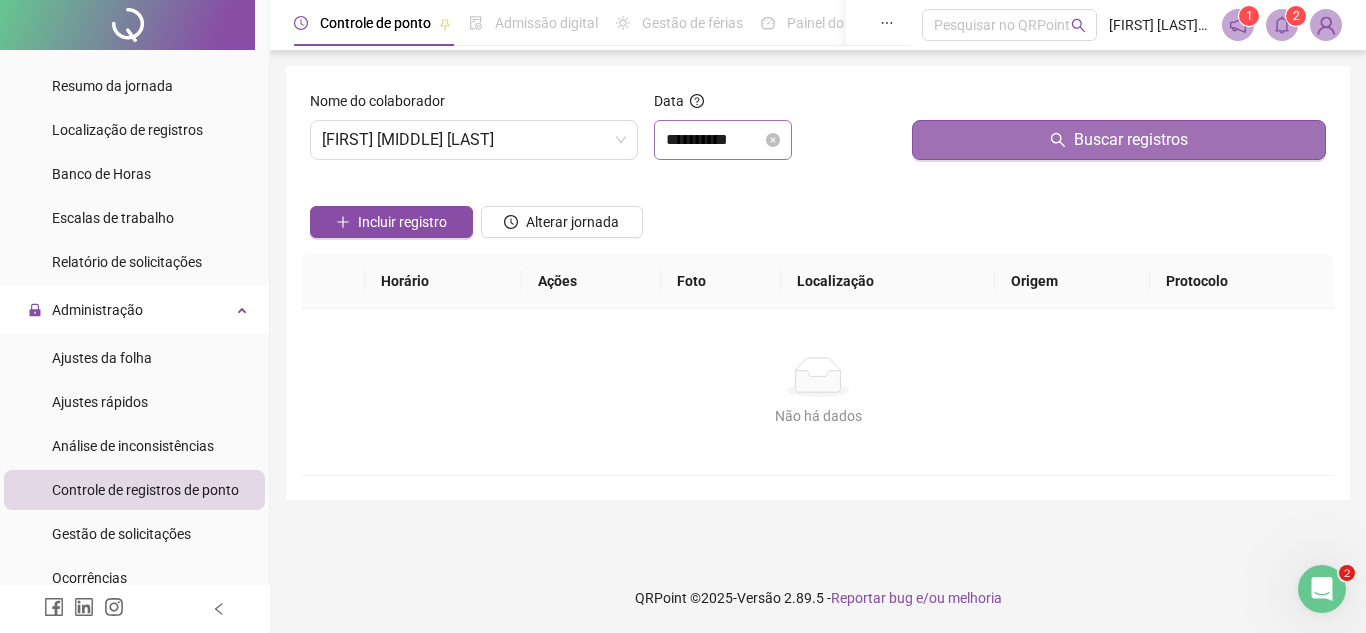 click on "Buscar registros" at bounding box center [1119, 140] 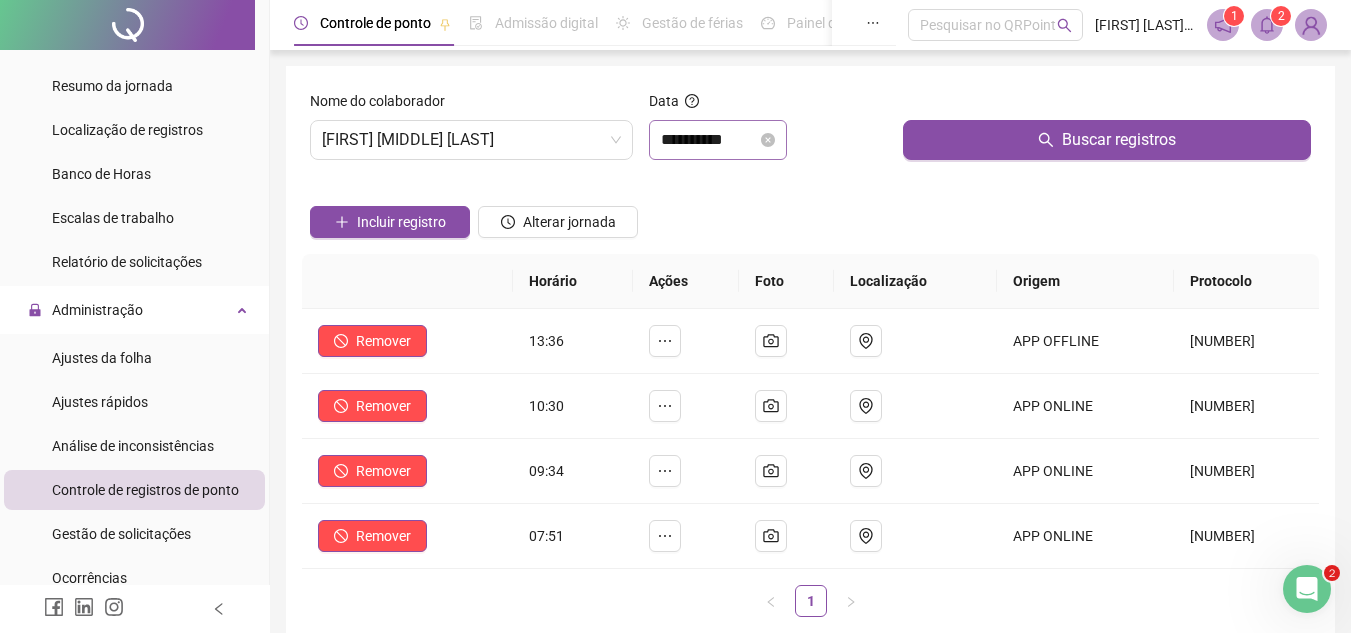 click on "**********" at bounding box center (718, 140) 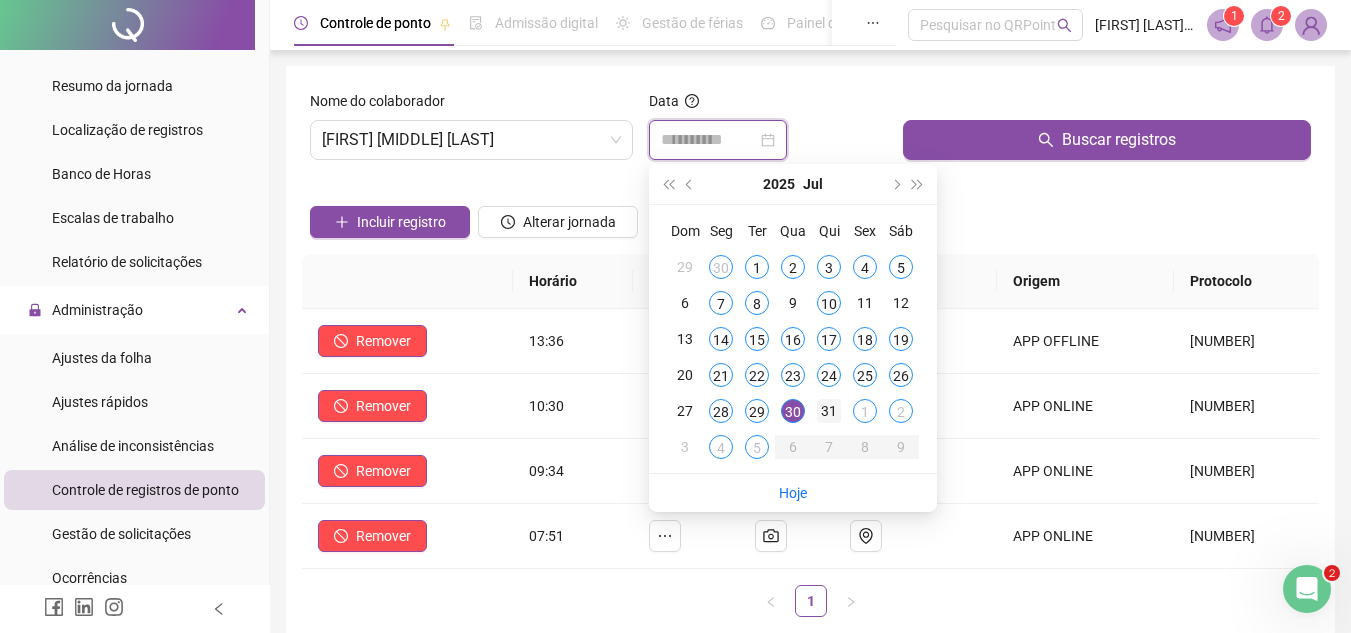 type on "**********" 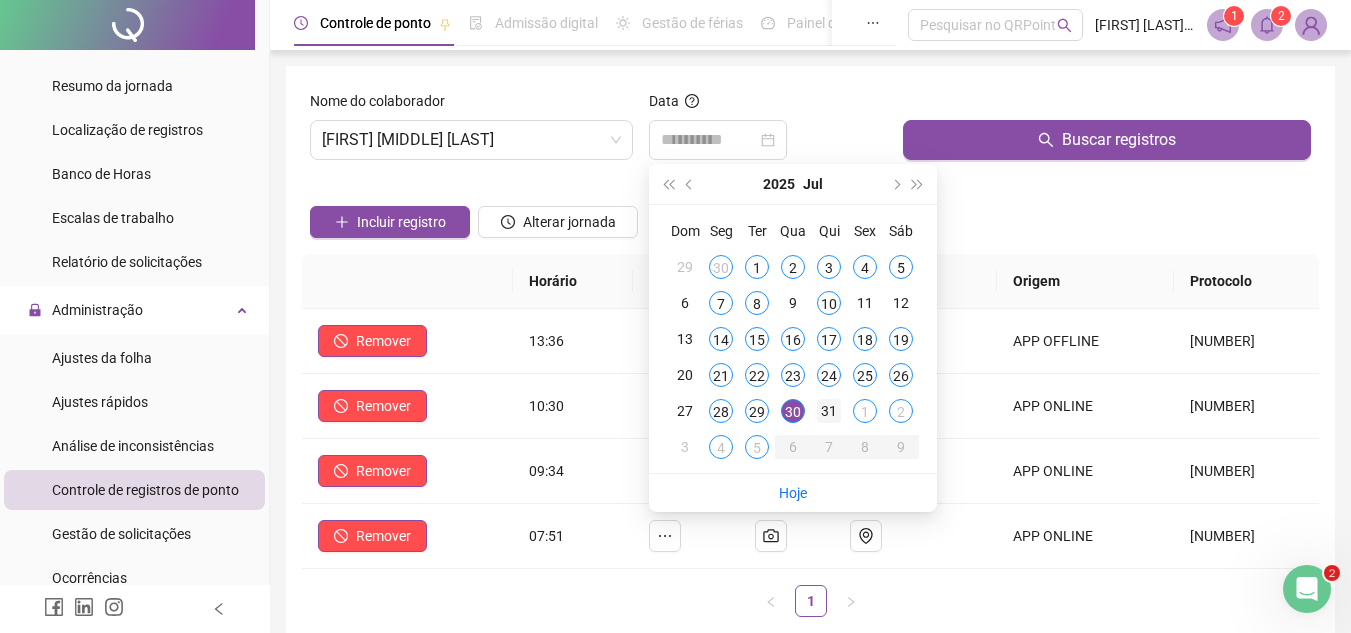 click on "31" at bounding box center [829, 411] 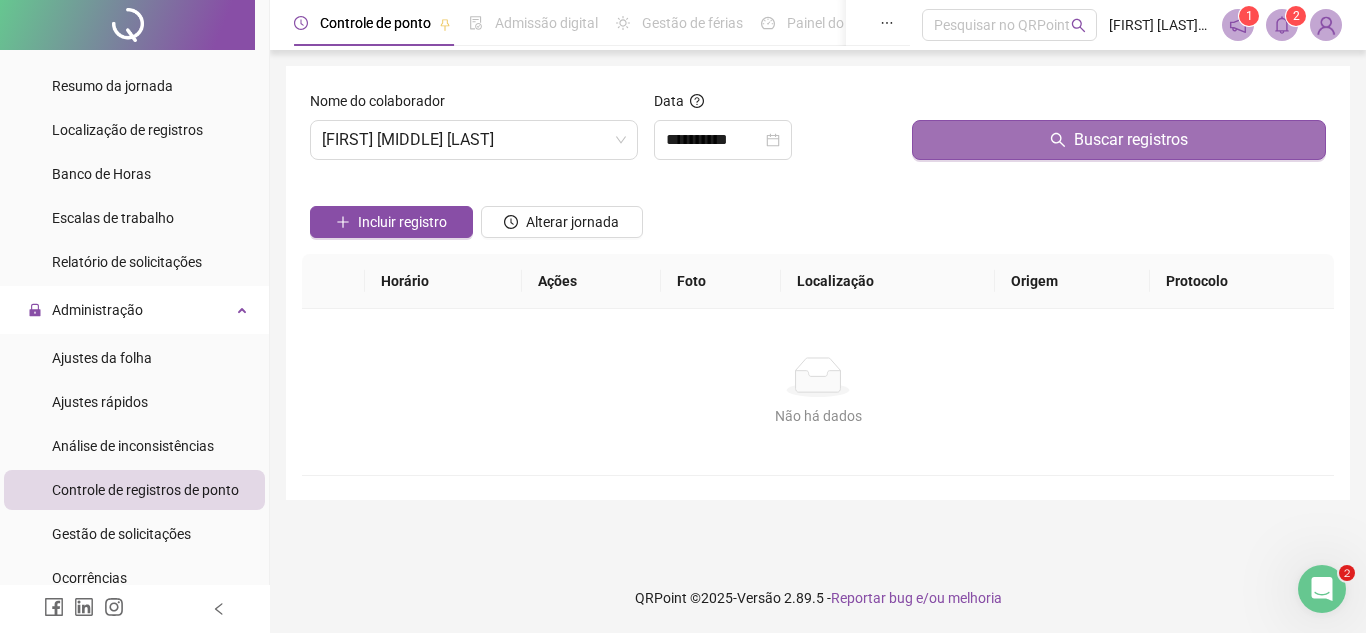 click on "Buscar registros" at bounding box center (1131, 140) 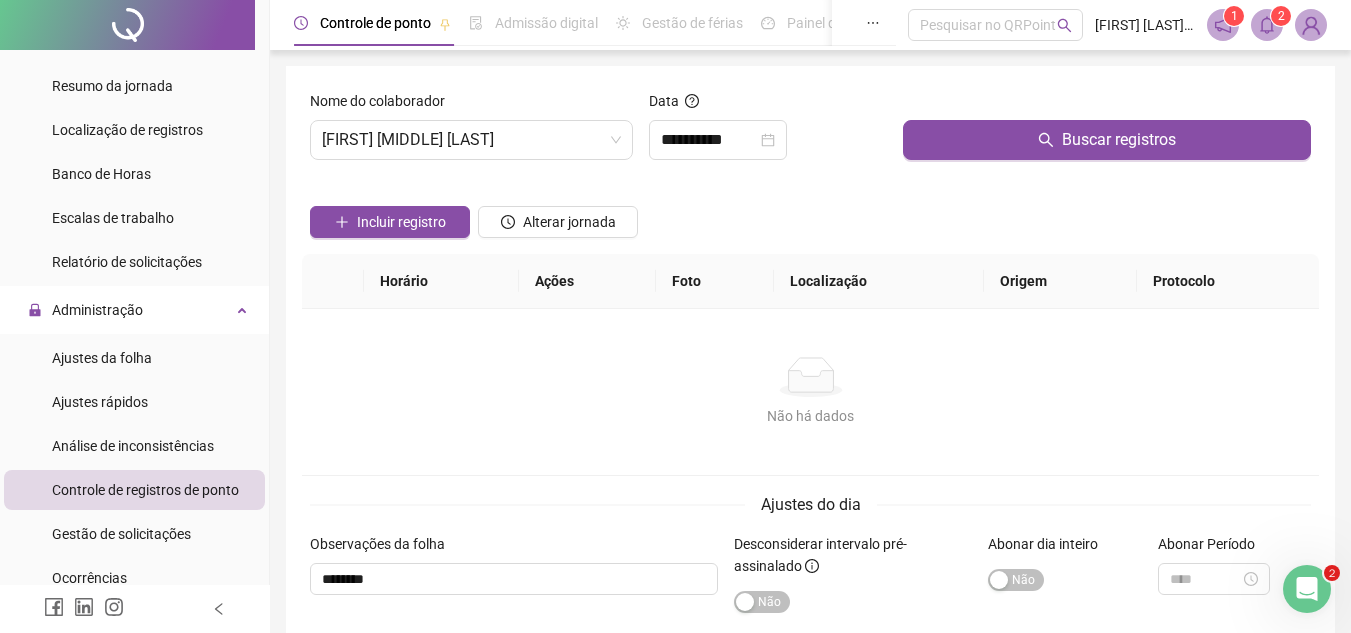 click on "Observações da folha" at bounding box center [514, 548] 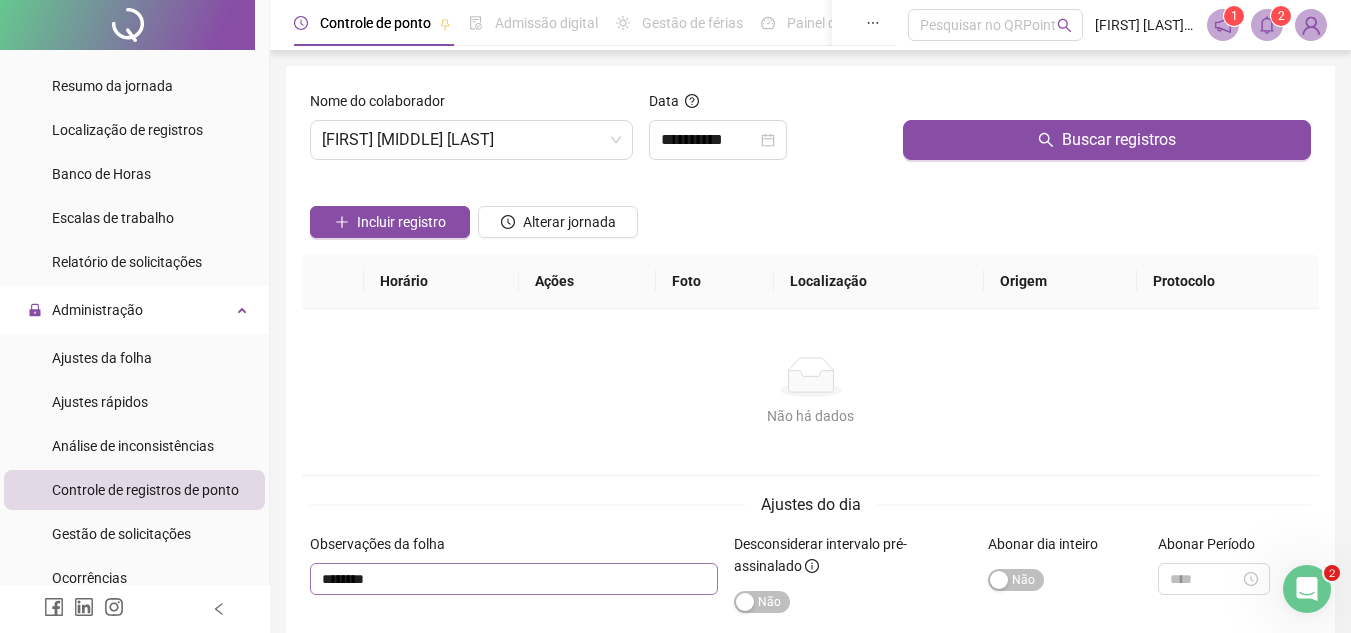 click on "Observações da folha" at bounding box center (514, 564) 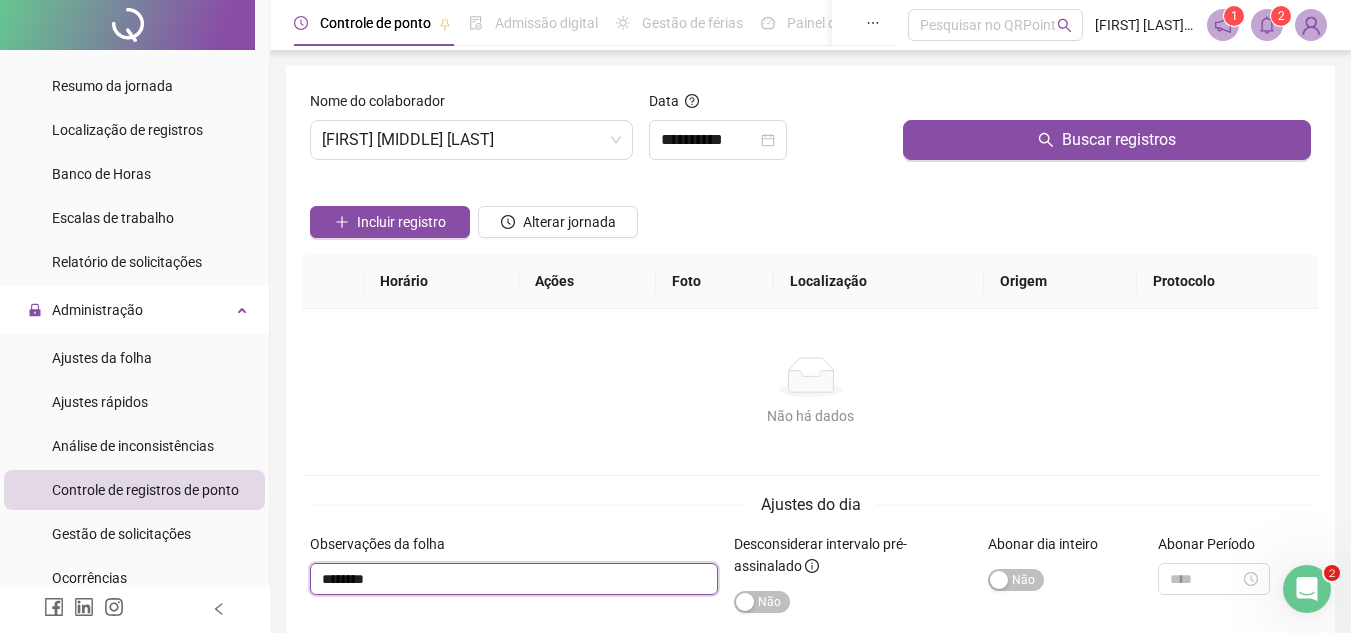 click at bounding box center (514, 579) 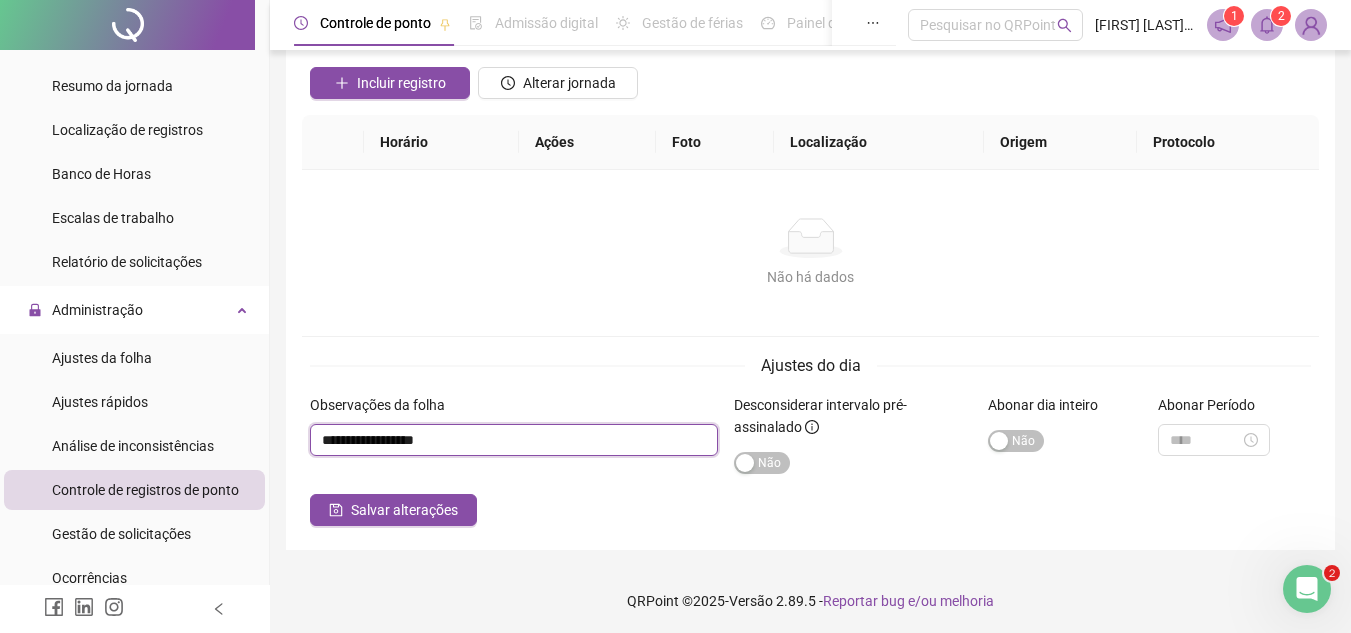 scroll, scrollTop: 142, scrollLeft: 0, axis: vertical 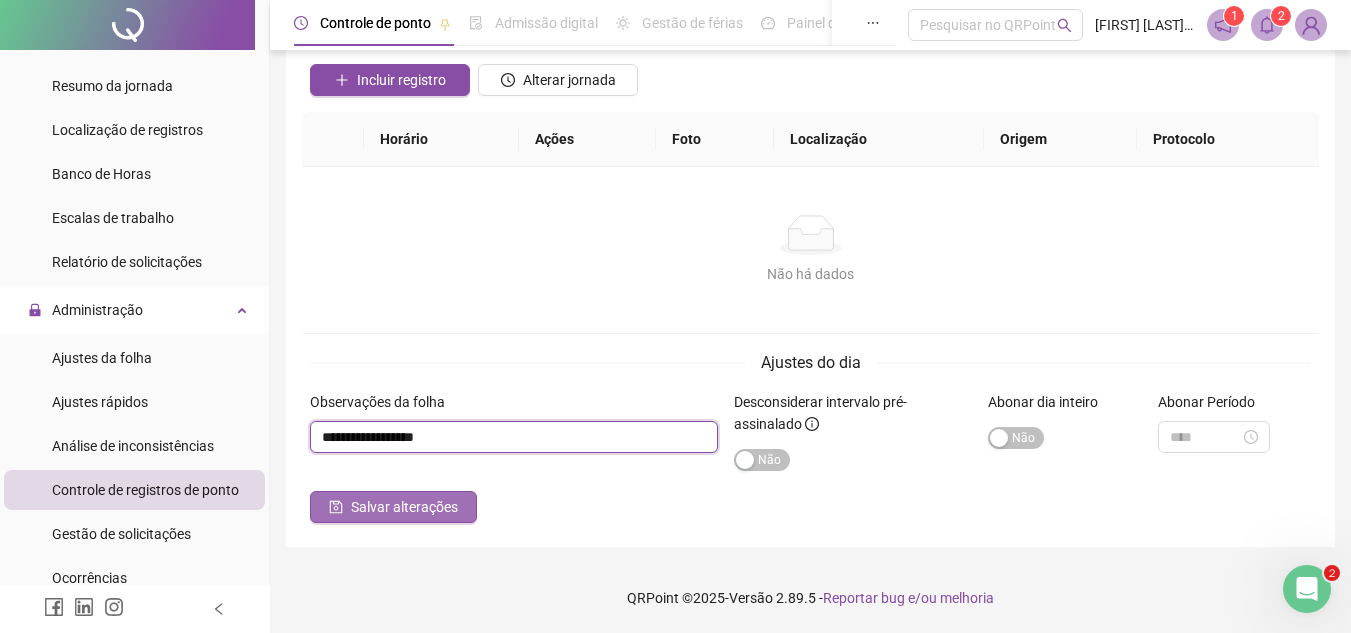 type on "**********" 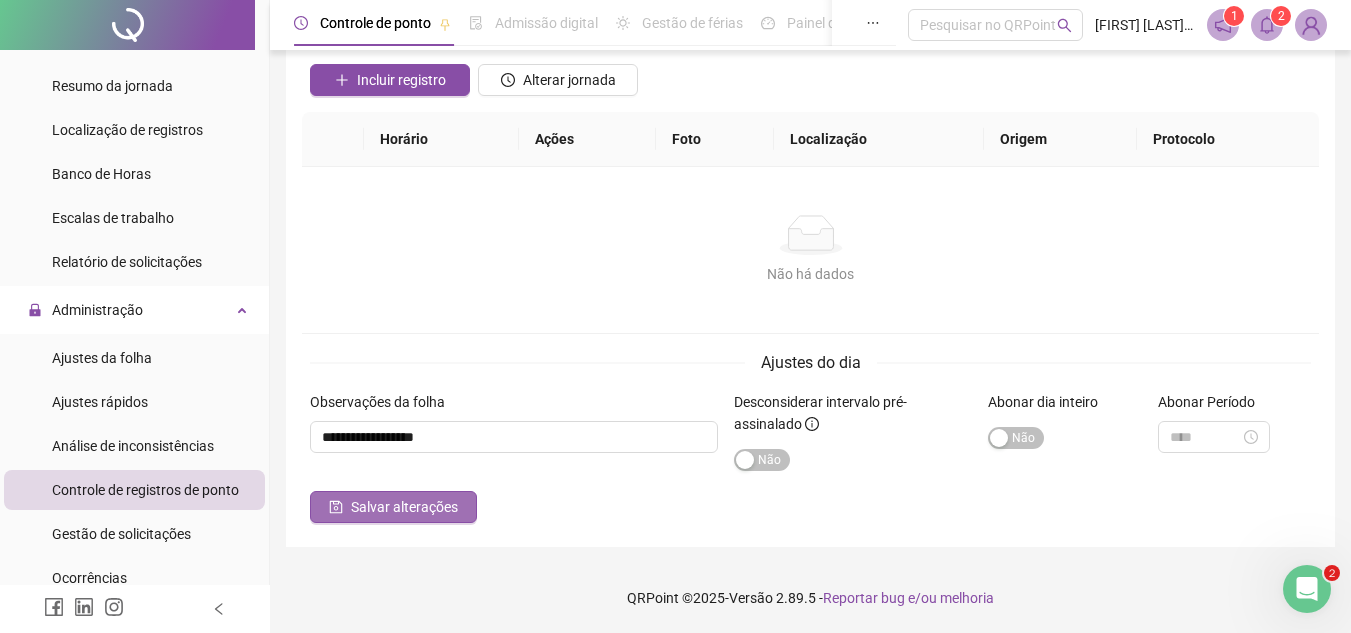 click on "Salvar alterações" at bounding box center (404, 507) 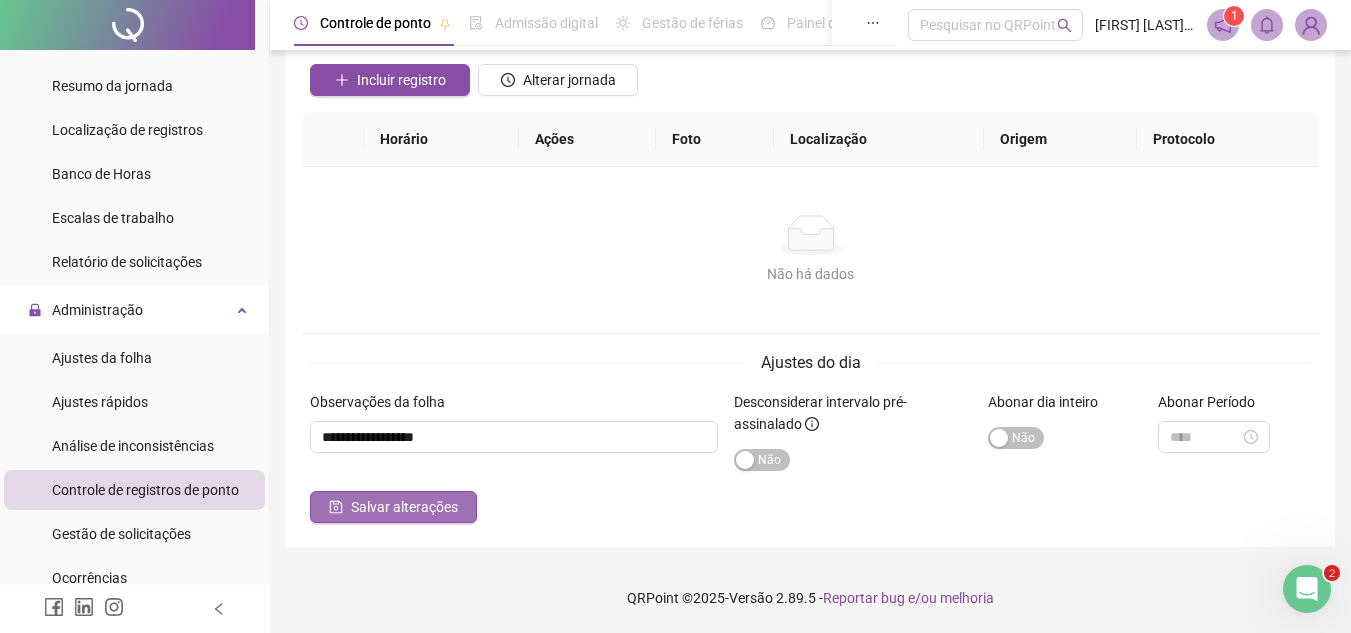 click on "Salvar alterações" at bounding box center (404, 507) 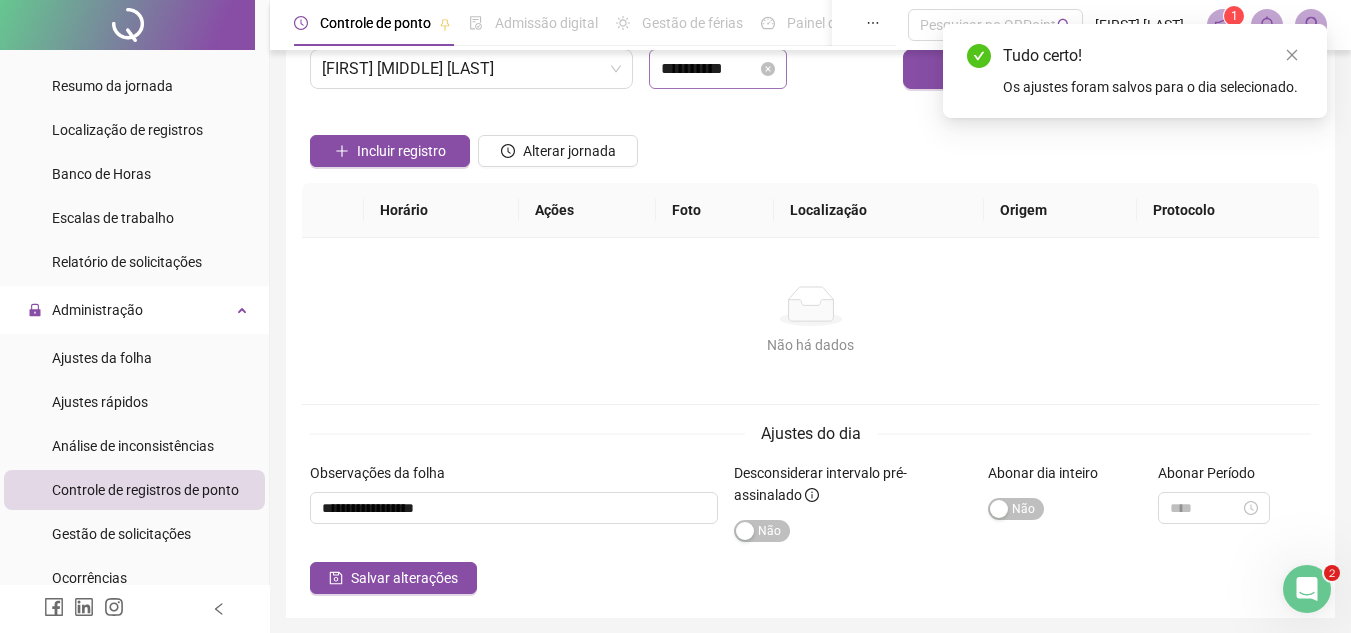scroll, scrollTop: 0, scrollLeft: 0, axis: both 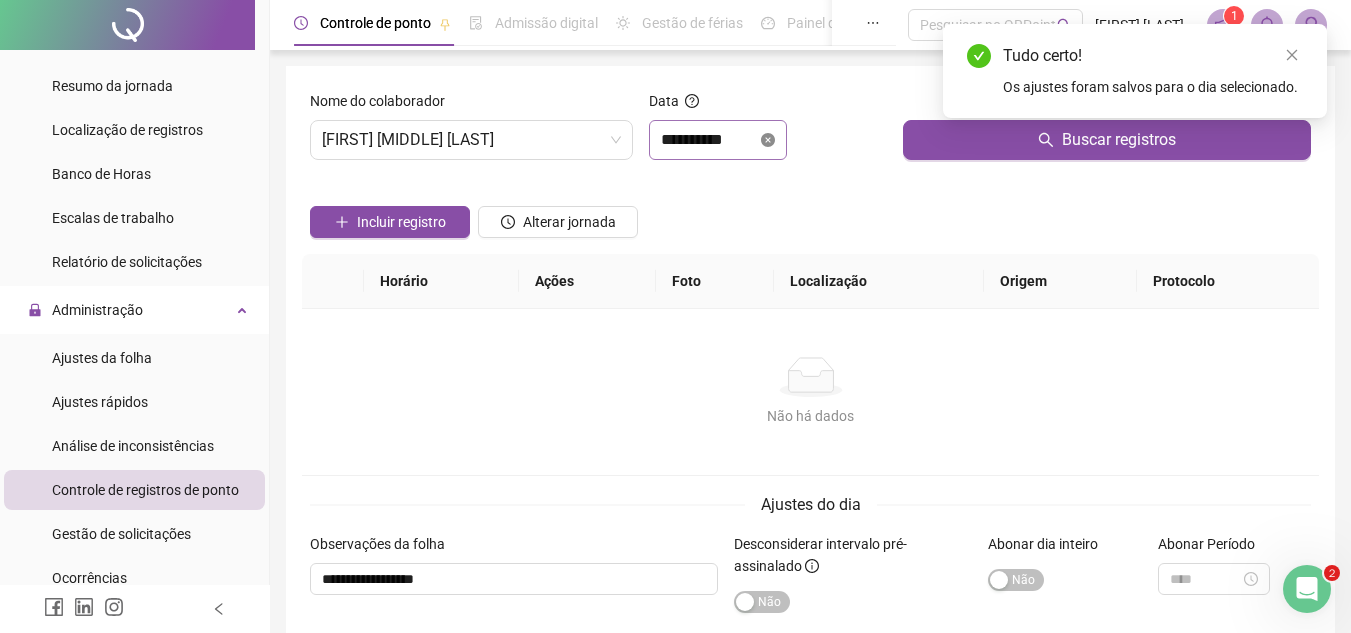 click 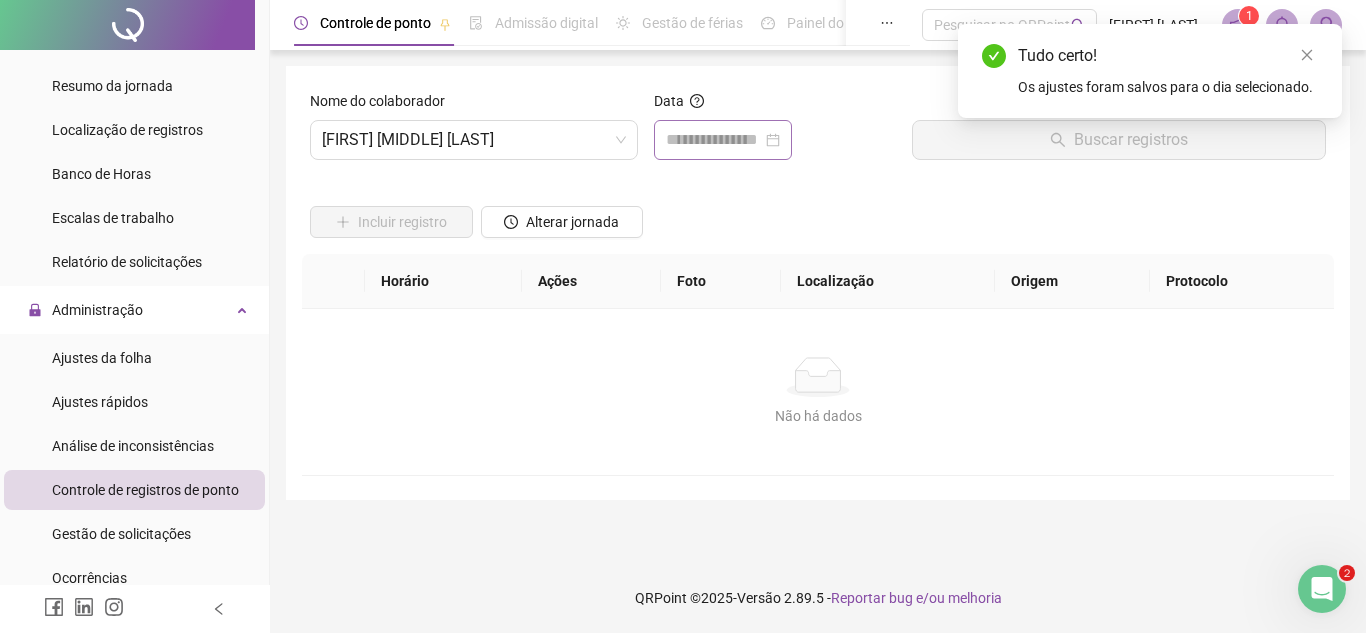 click at bounding box center (723, 140) 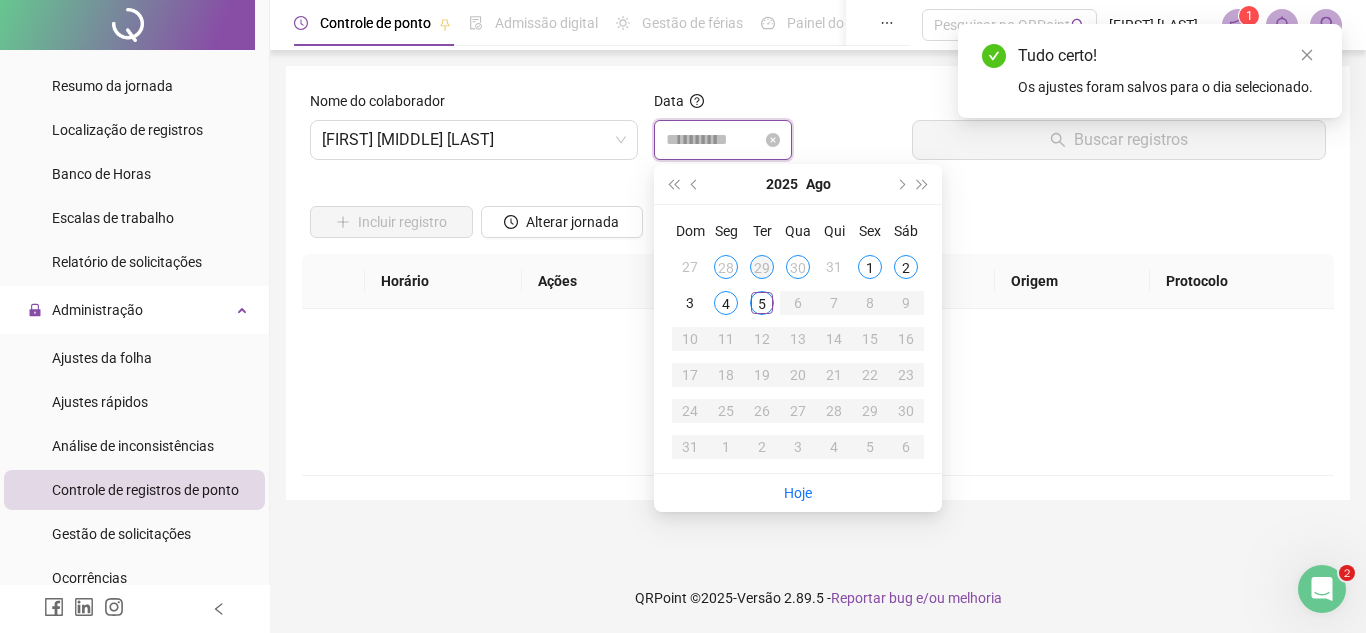 type on "**********" 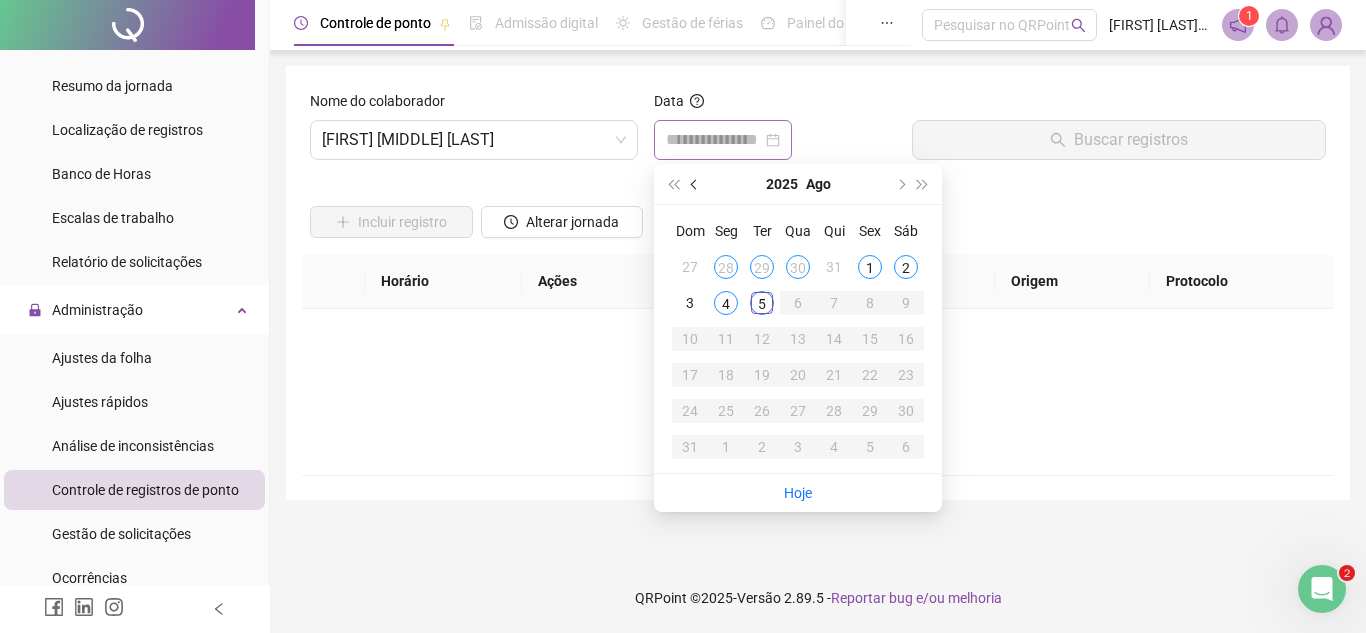 click at bounding box center (696, 184) 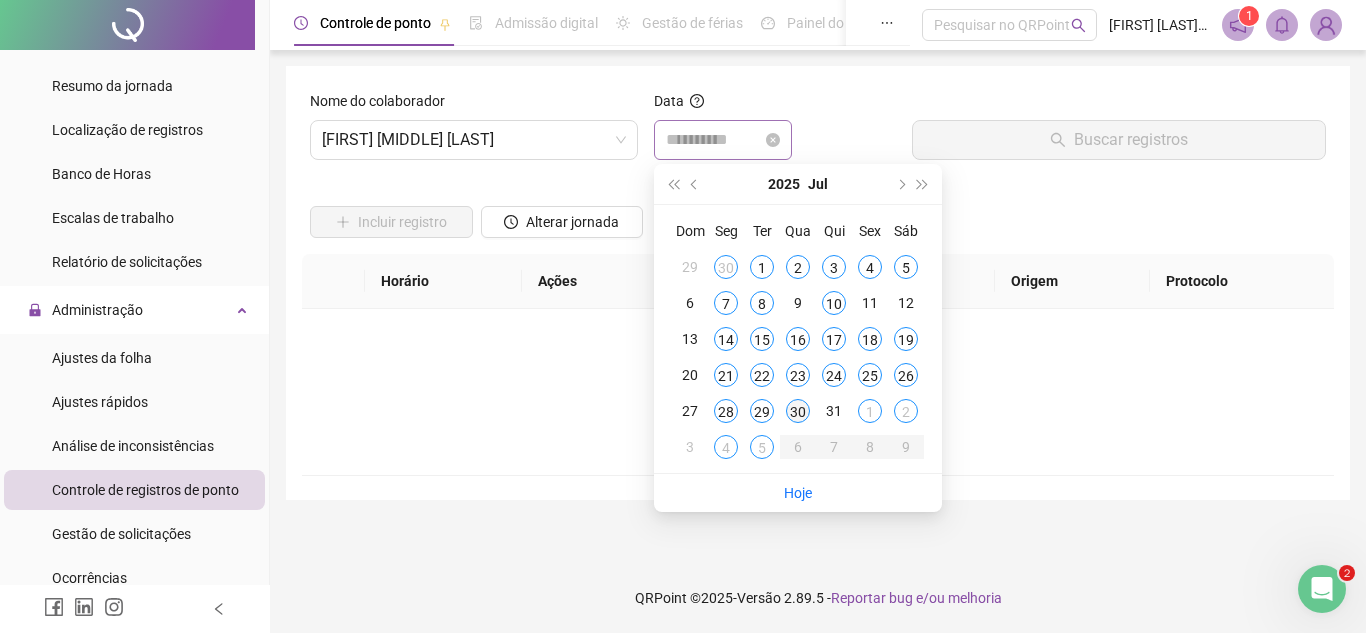 type on "**********" 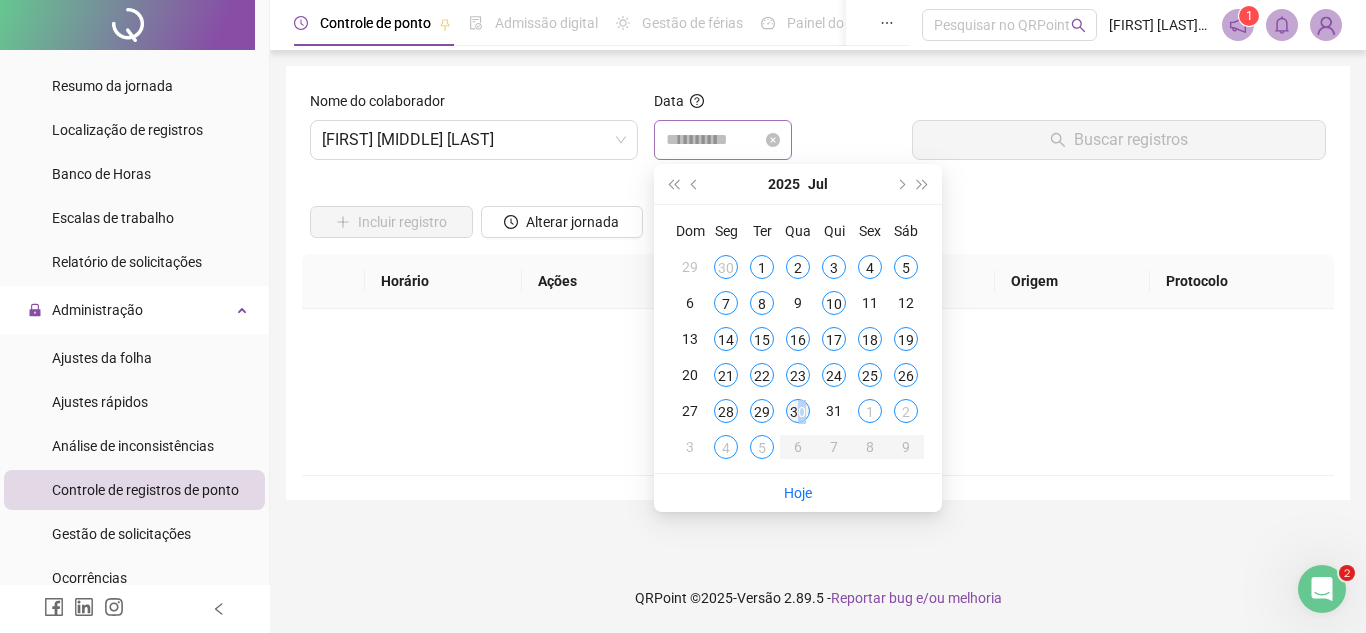 click on "30" at bounding box center (798, 411) 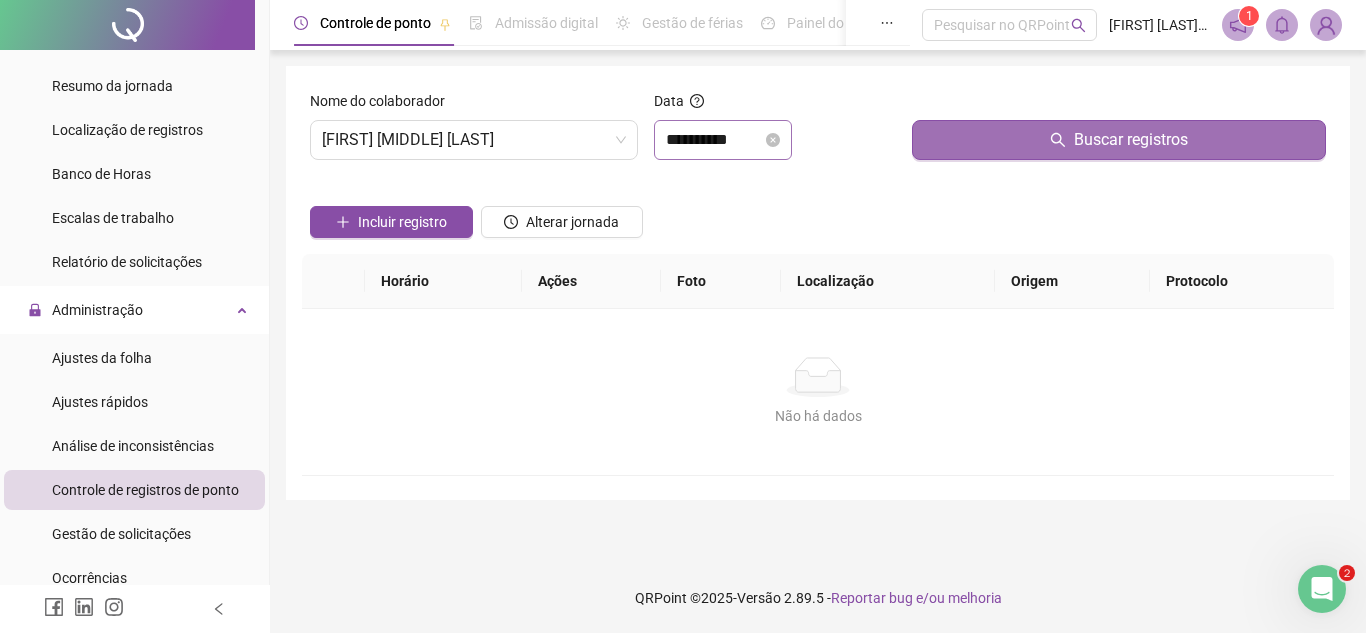 click on "Buscar registros" at bounding box center (1119, 140) 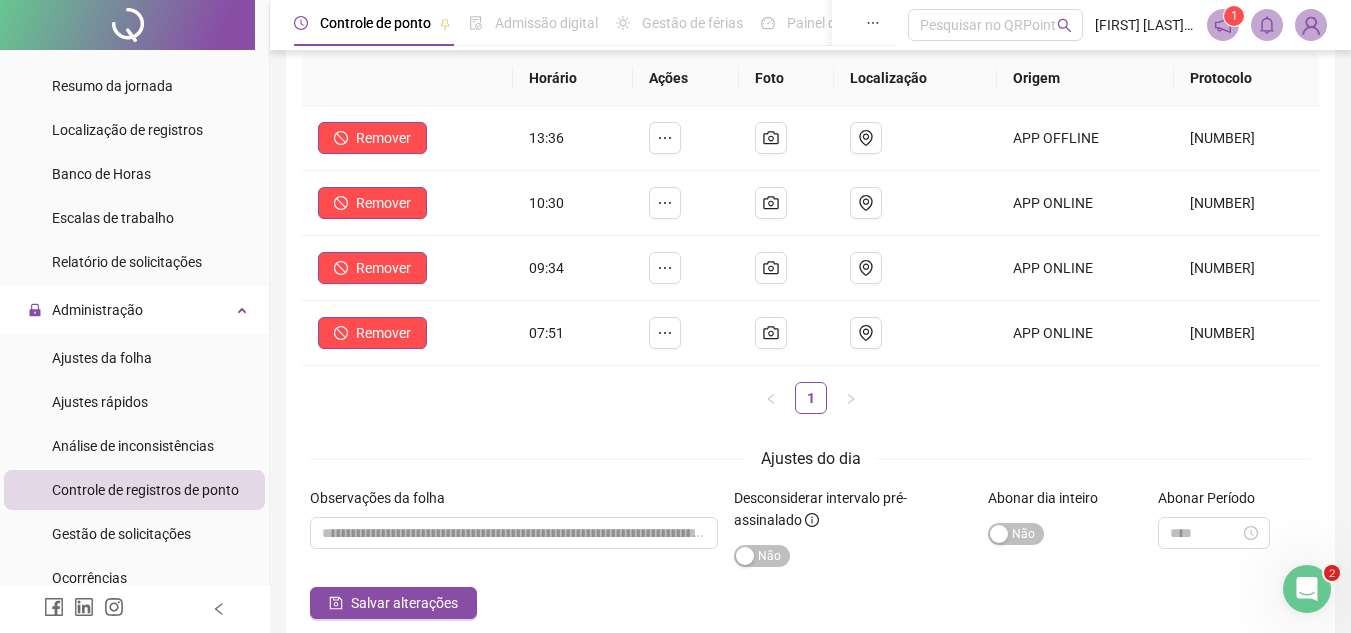 scroll, scrollTop: 299, scrollLeft: 0, axis: vertical 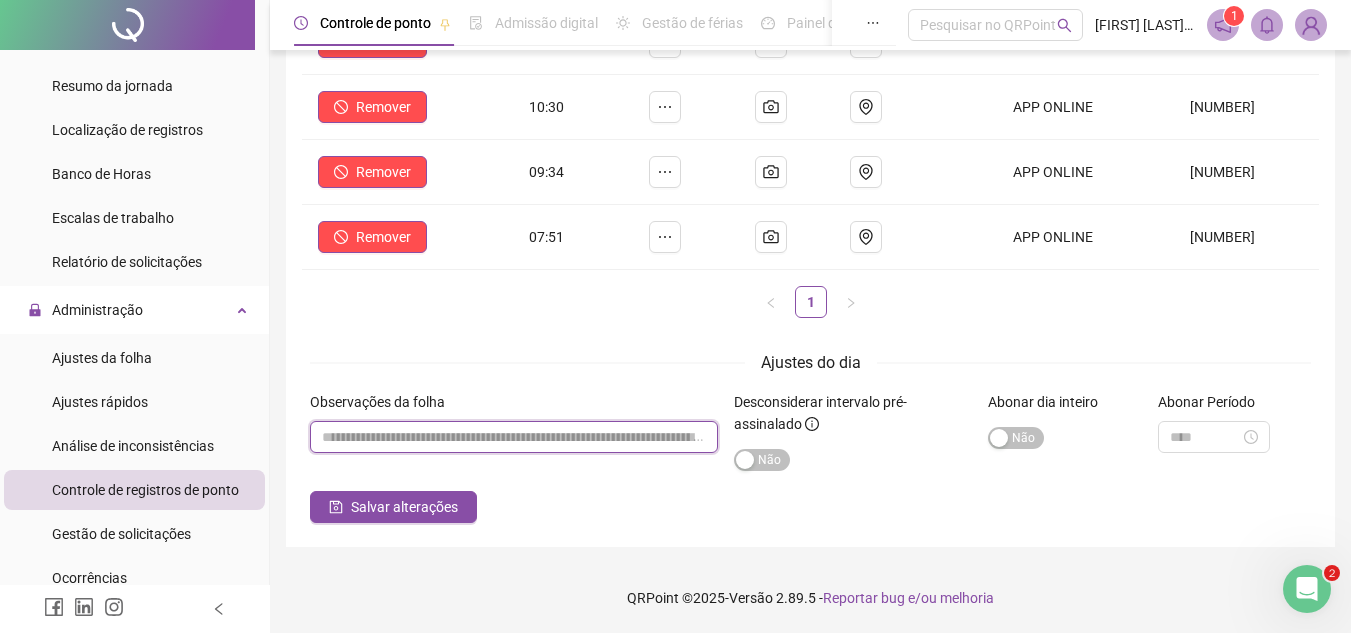 click at bounding box center [514, 437] 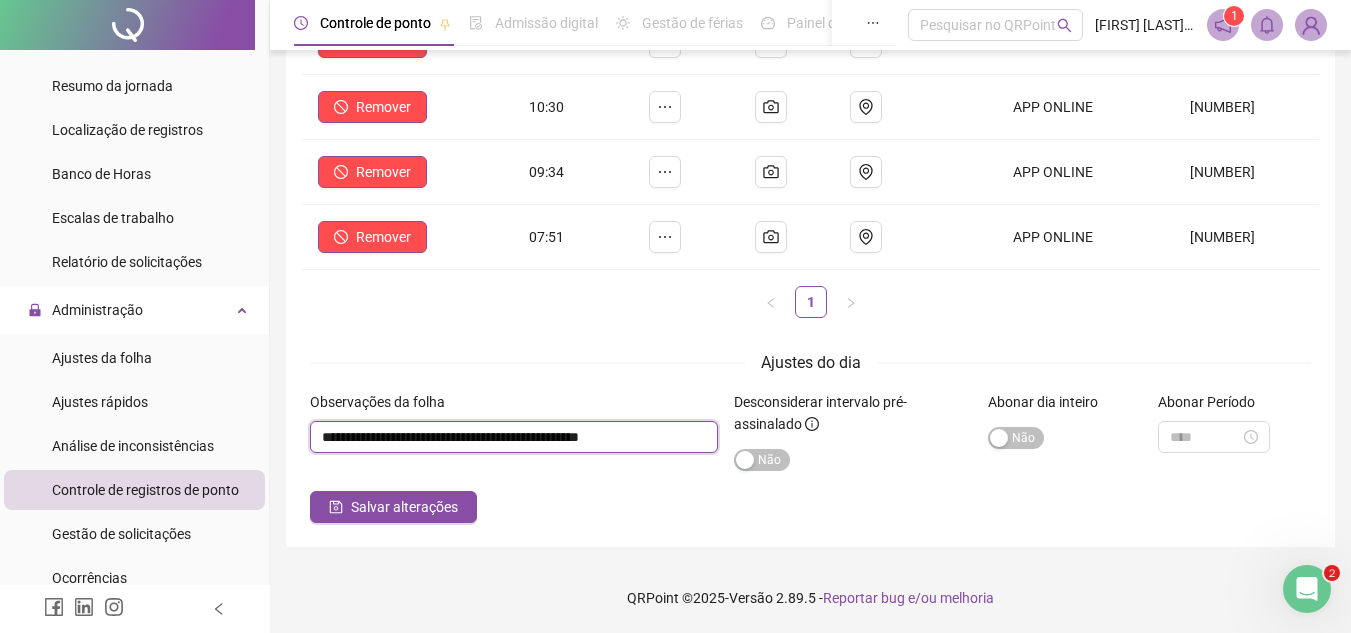 scroll, scrollTop: 0, scrollLeft: 9, axis: horizontal 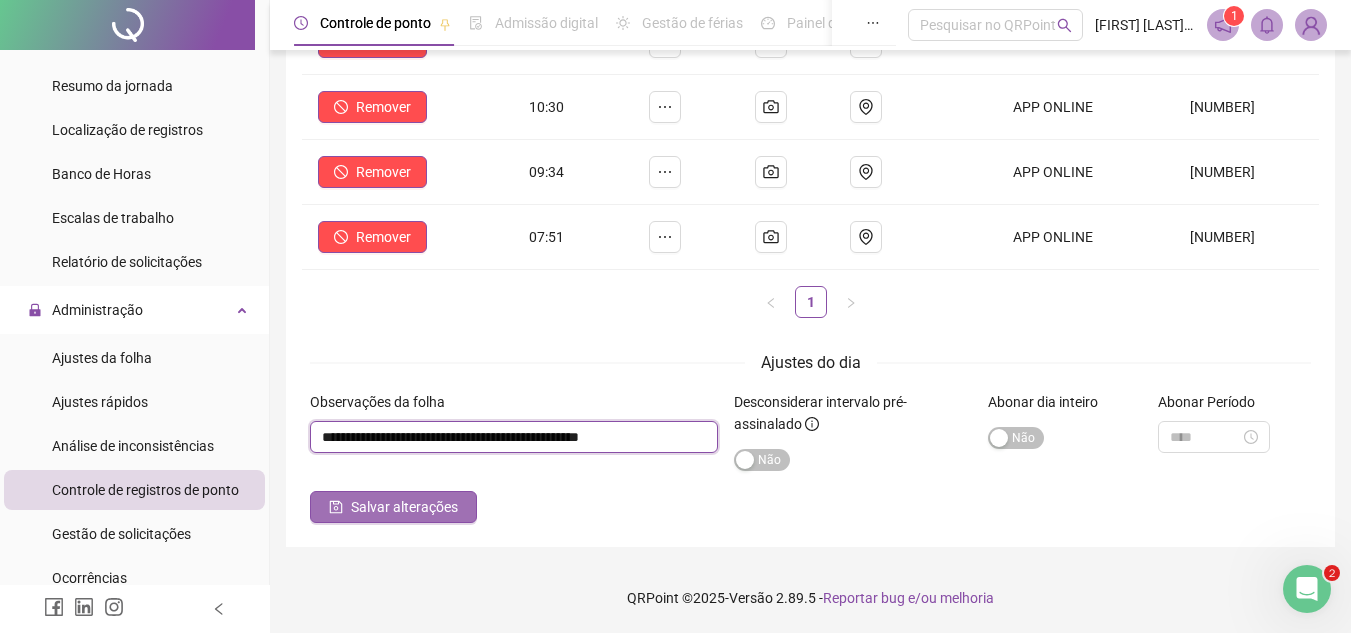 type on "**********" 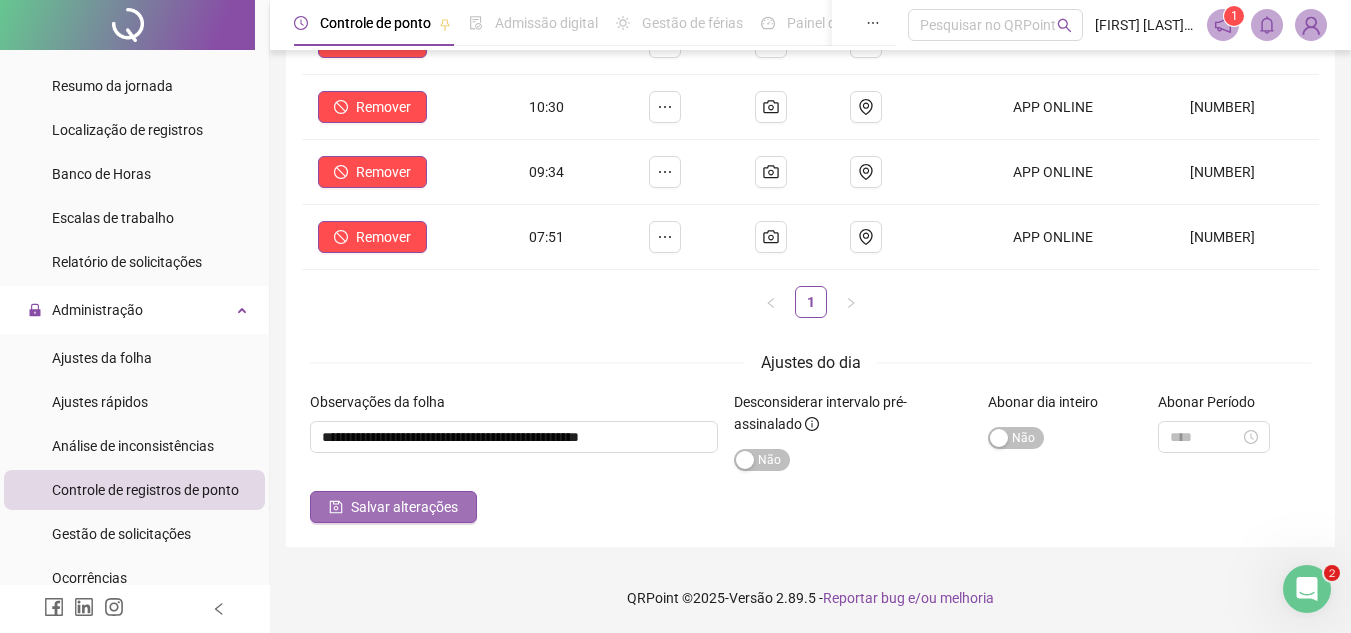 scroll, scrollTop: 0, scrollLeft: 0, axis: both 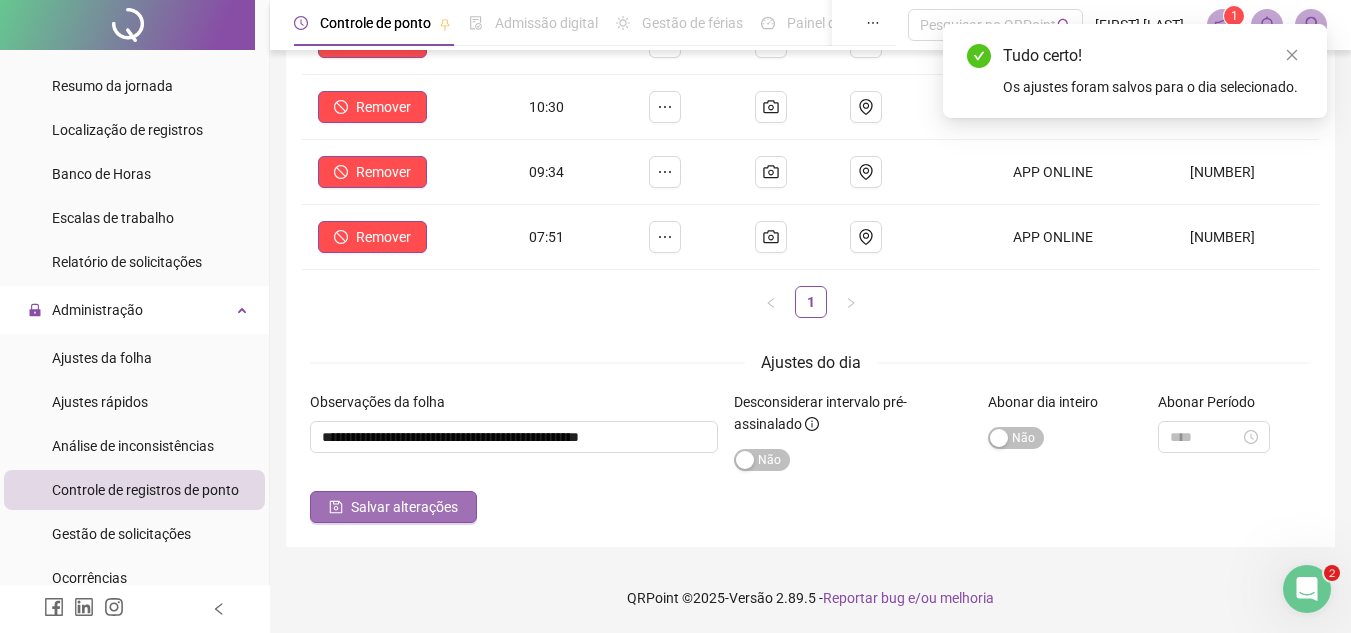 click on "Salvar alterações" at bounding box center (393, 507) 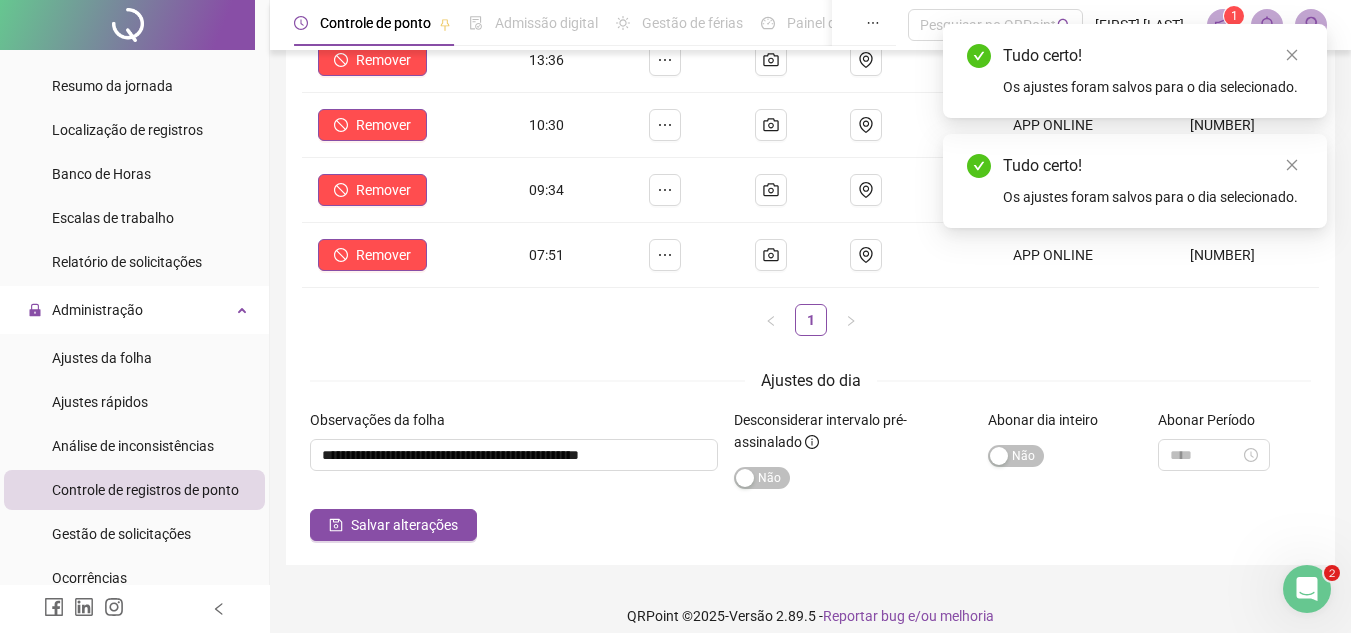 scroll, scrollTop: 0, scrollLeft: 0, axis: both 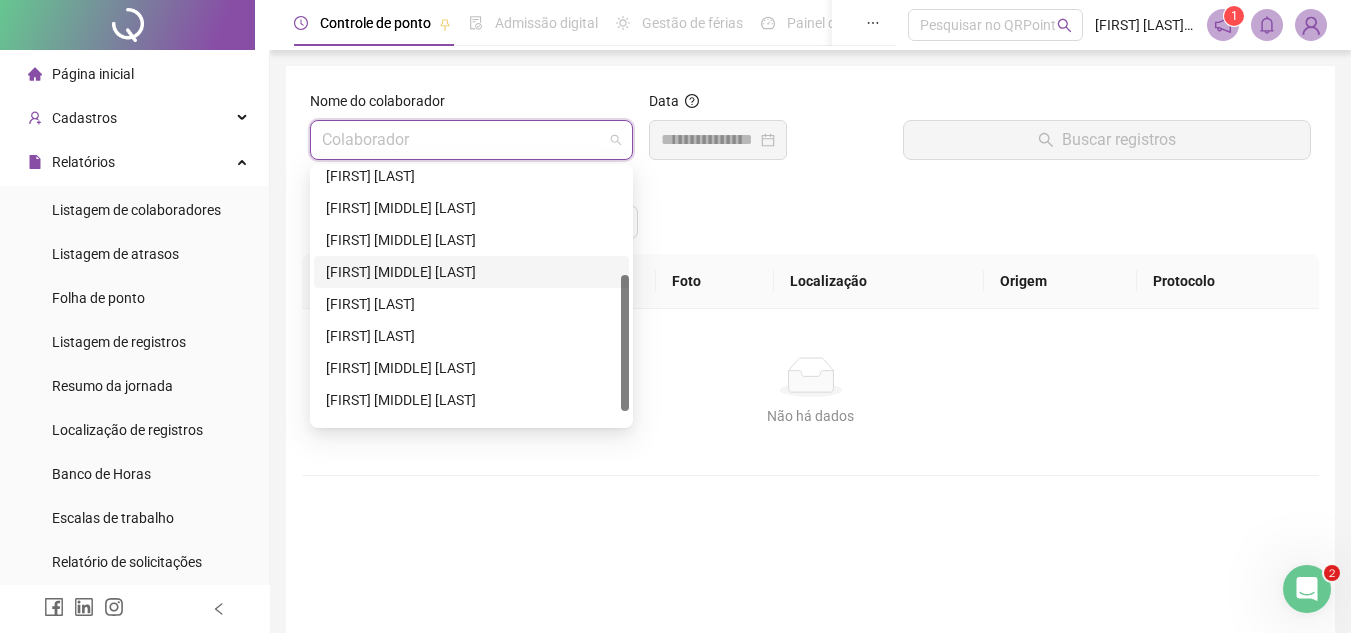 click at bounding box center (471, 140) 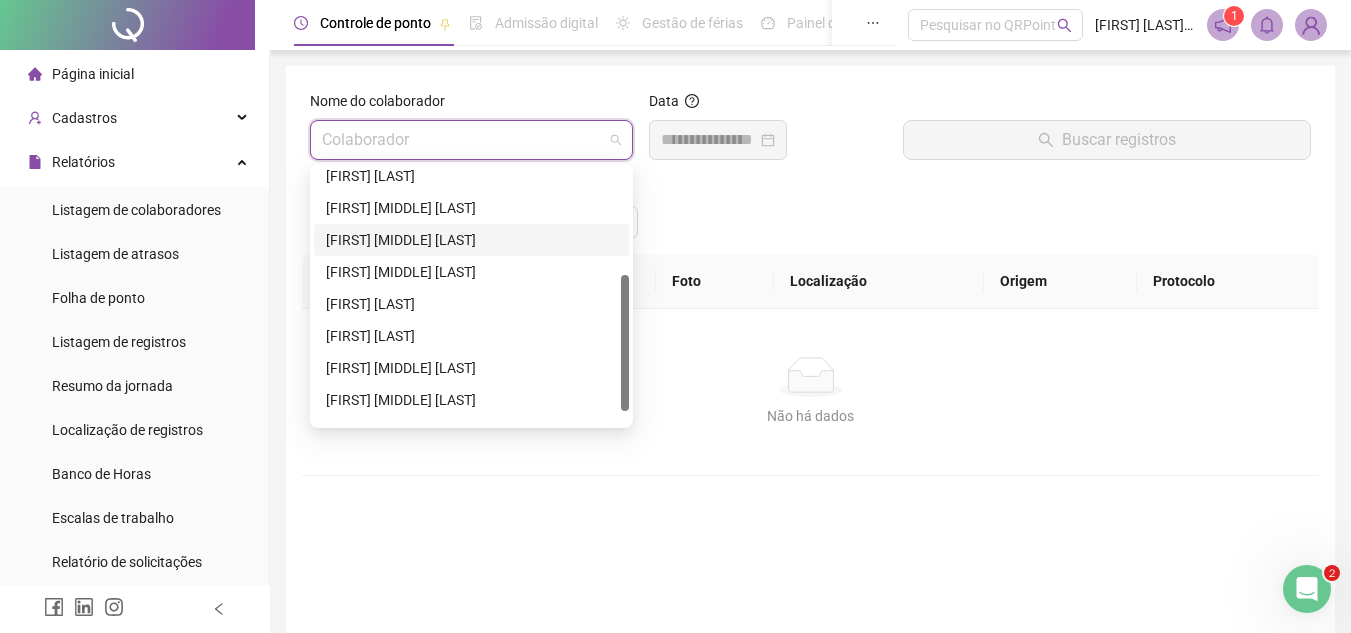 click on "[FIRST] [MIDDLE] [LAST]" at bounding box center (471, 240) 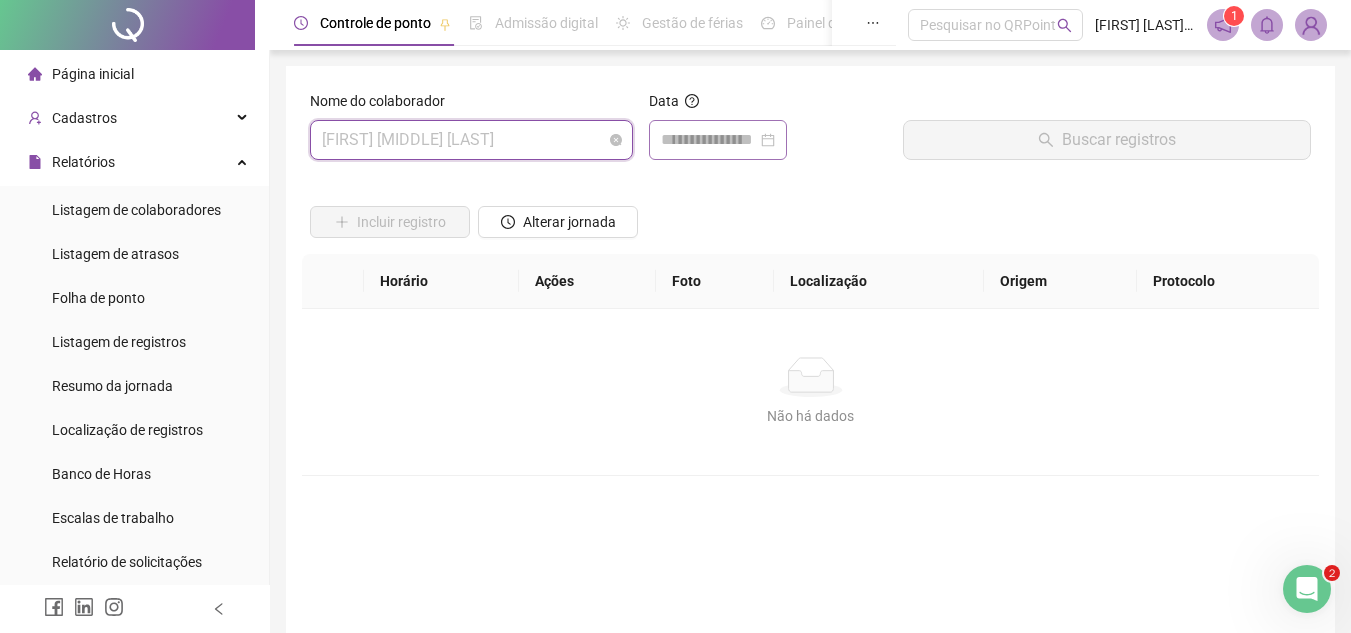 click on "[FIRST] [MIDDLE] [LAST]" at bounding box center (471, 140) 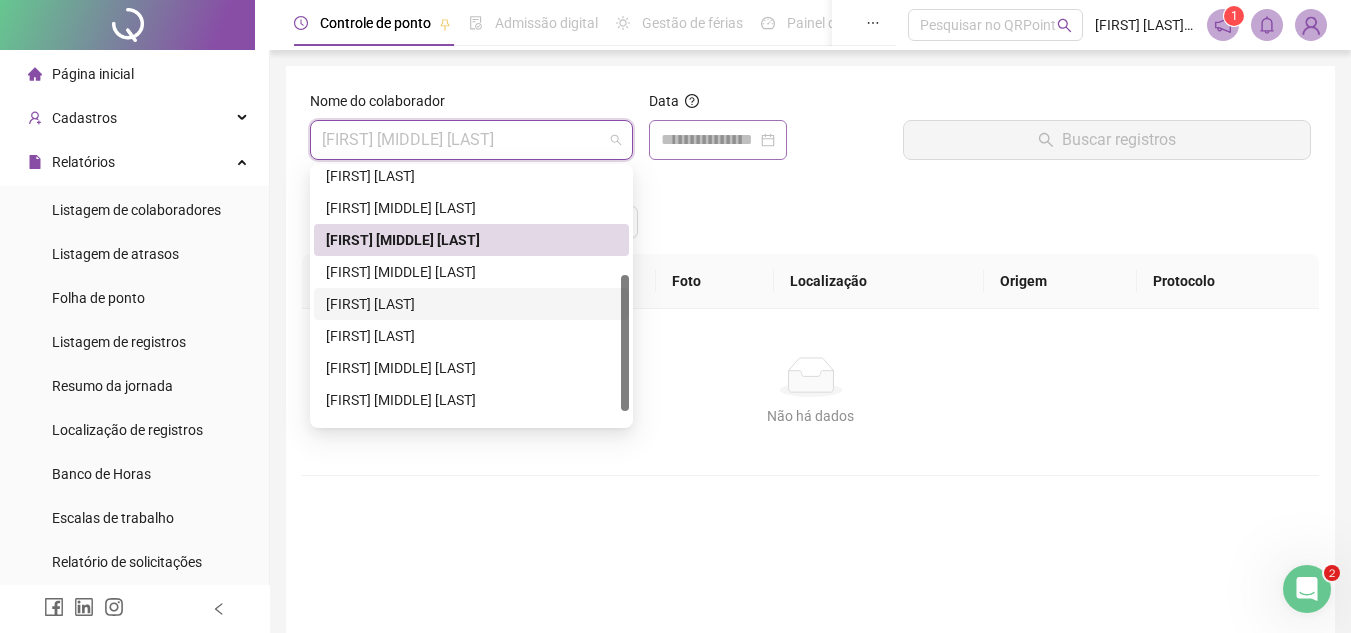 click on "[FIRST] [LAST]" at bounding box center [471, 304] 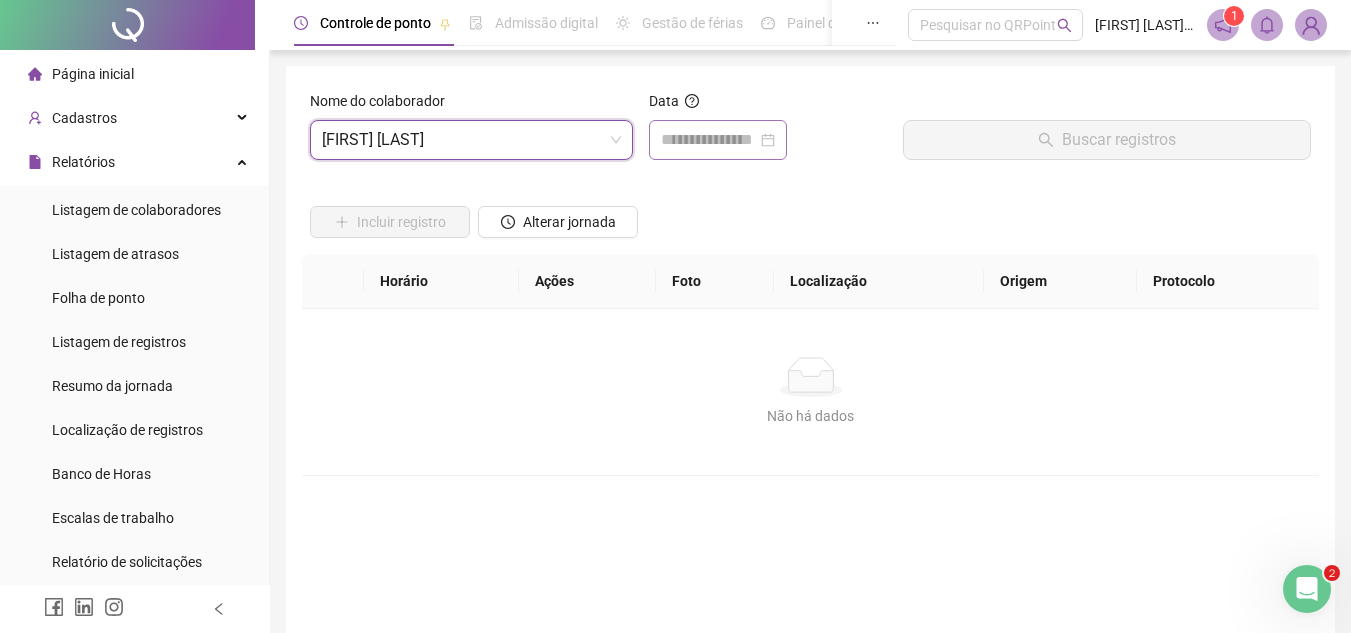 click at bounding box center [718, 140] 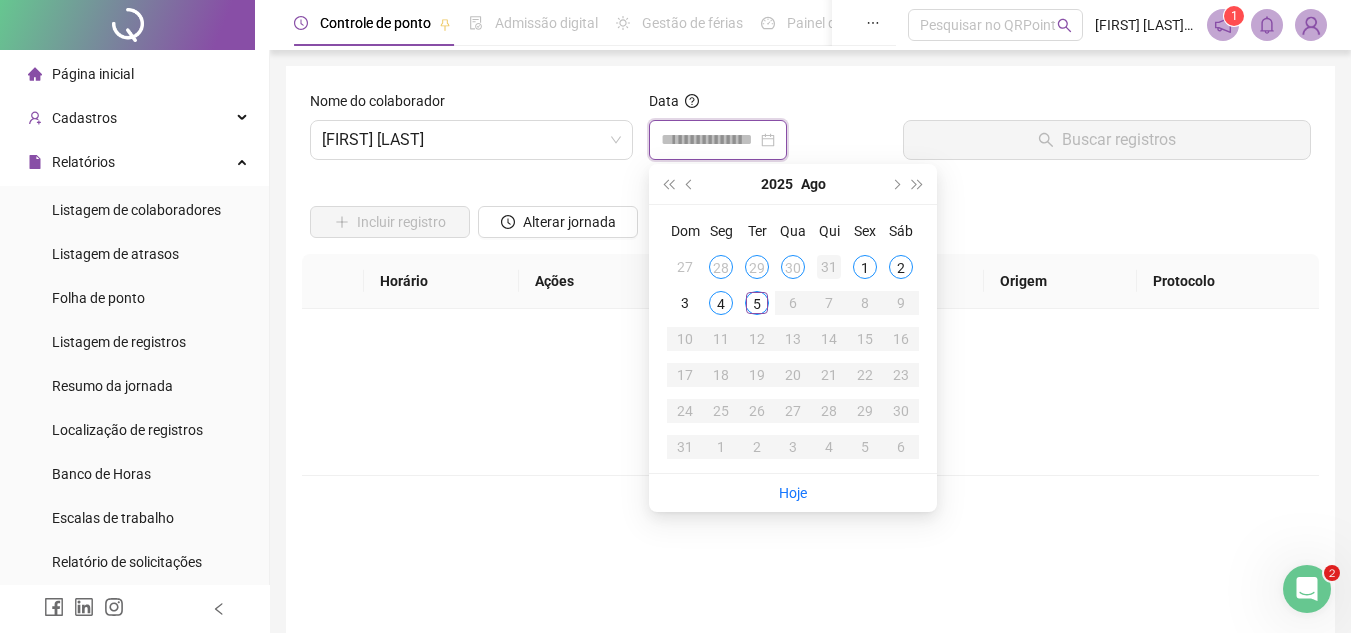 type on "**********" 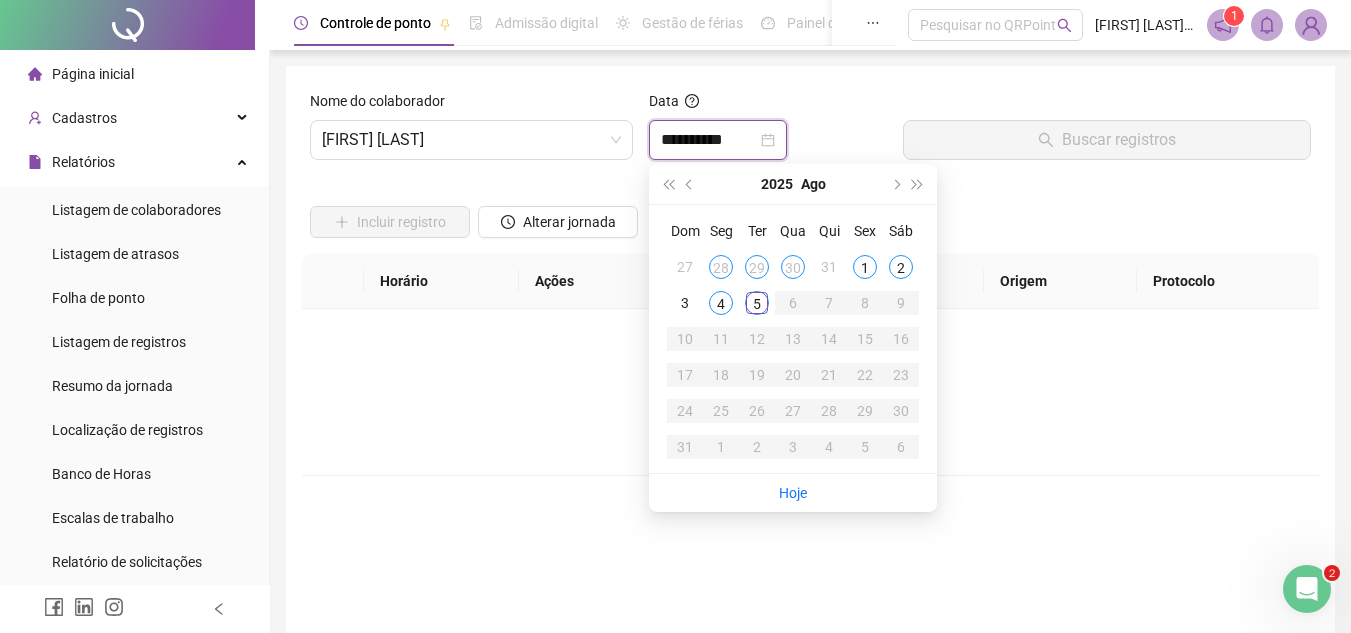 type on "**********" 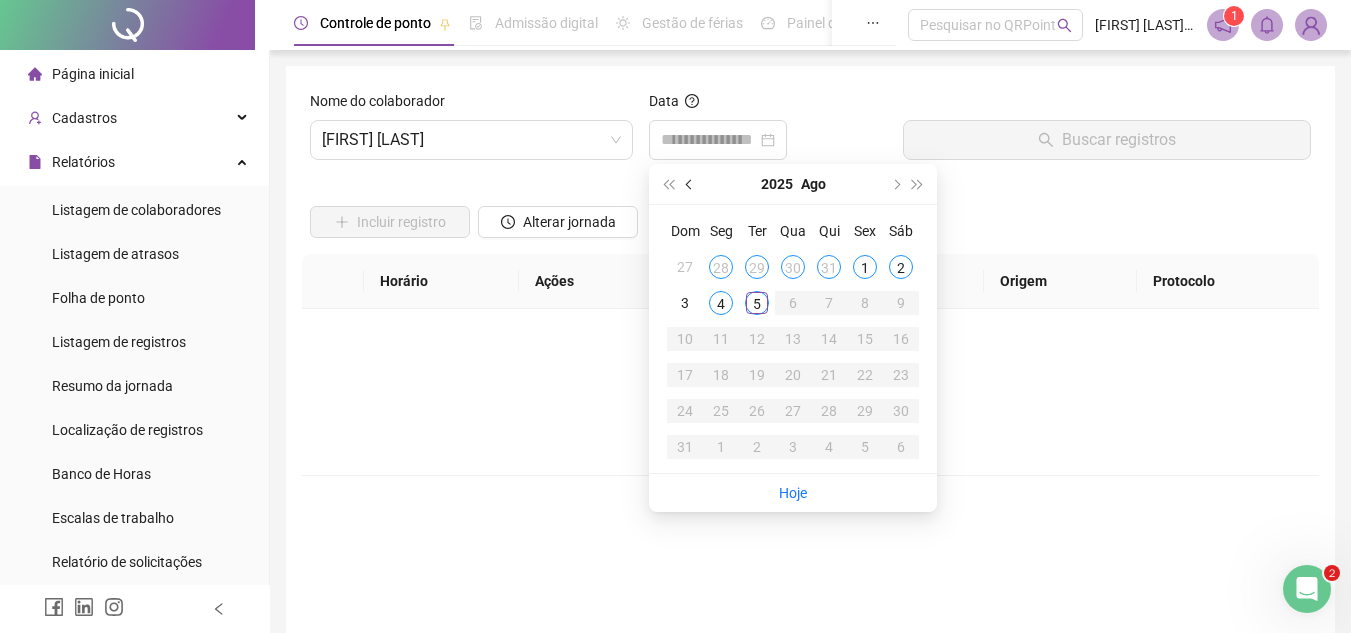 click at bounding box center (691, 184) 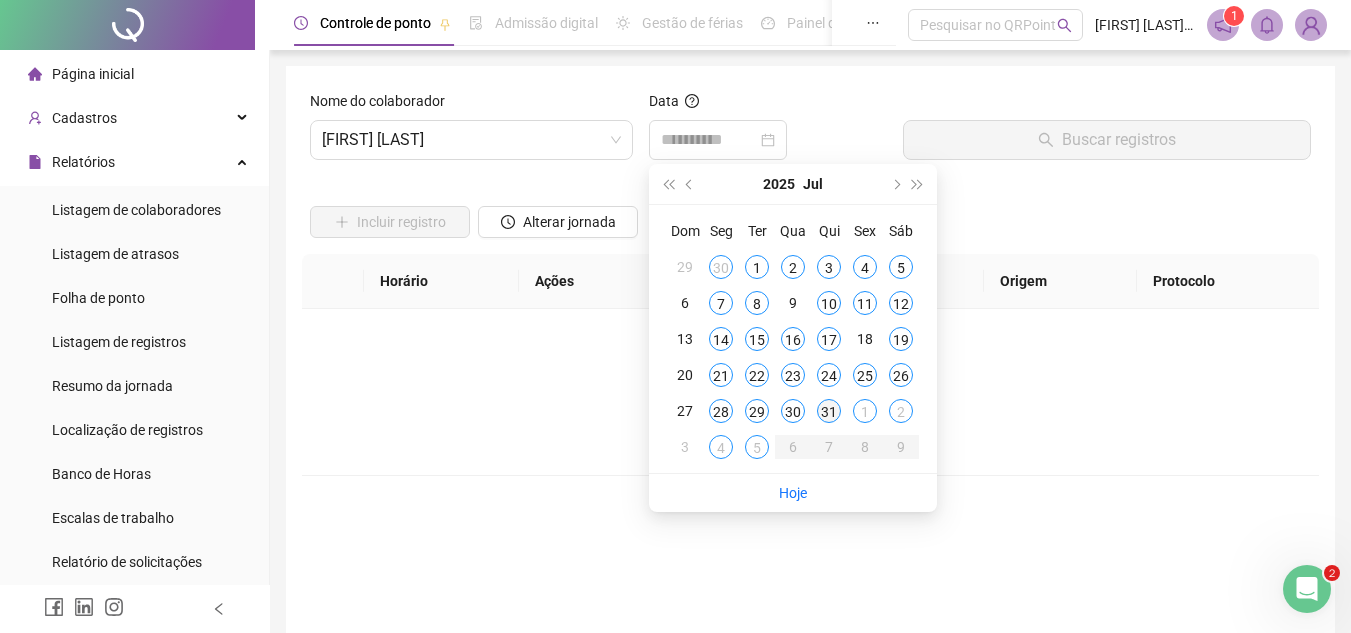 type on "**********" 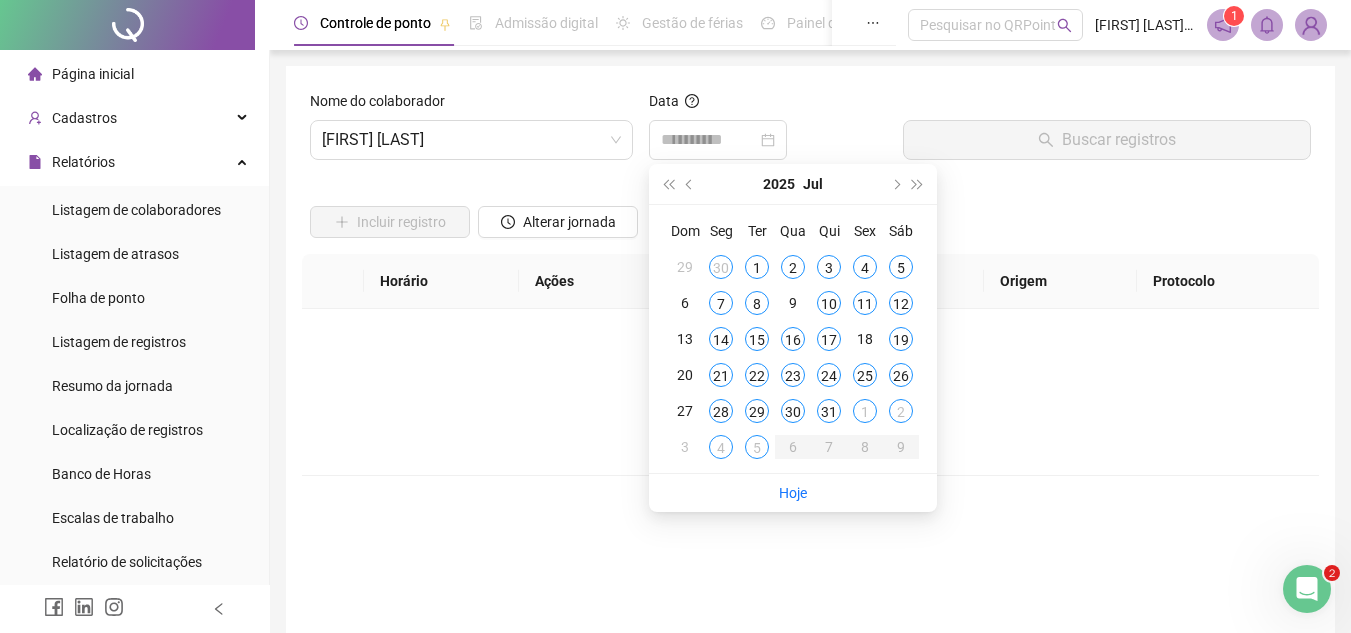 drag, startPoint x: 828, startPoint y: 404, endPoint x: 941, endPoint y: 243, distance: 196.69774 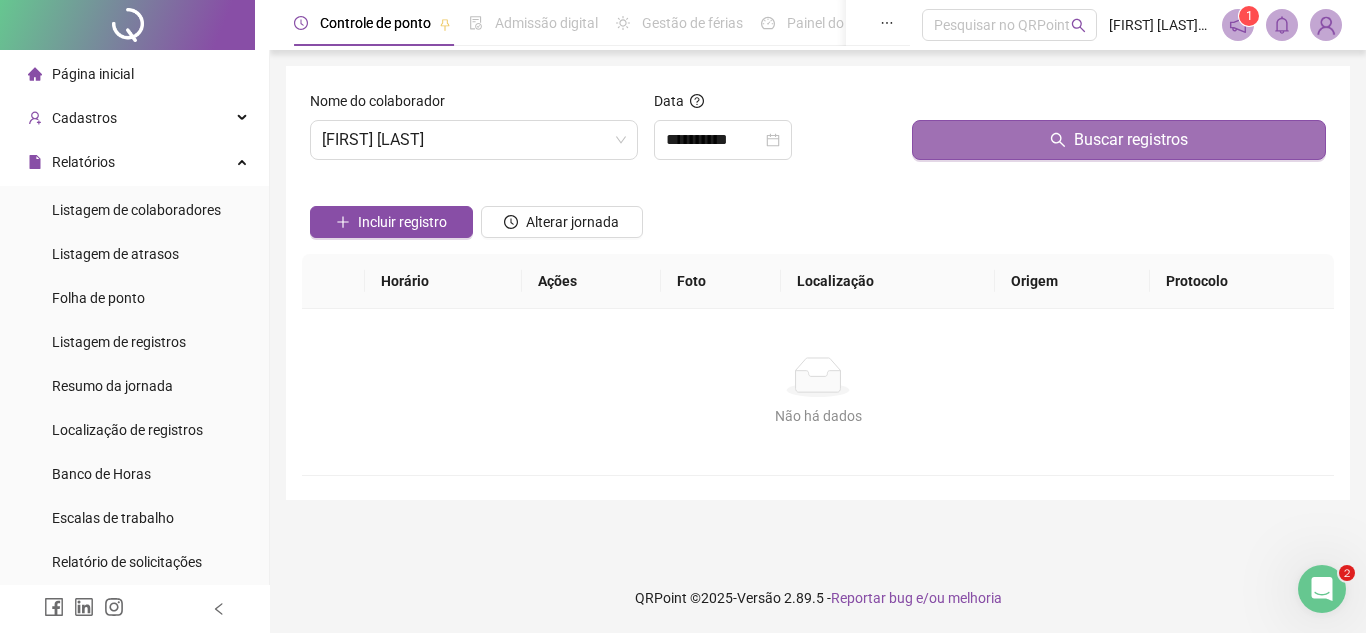 click on "Buscar registros" at bounding box center [1119, 140] 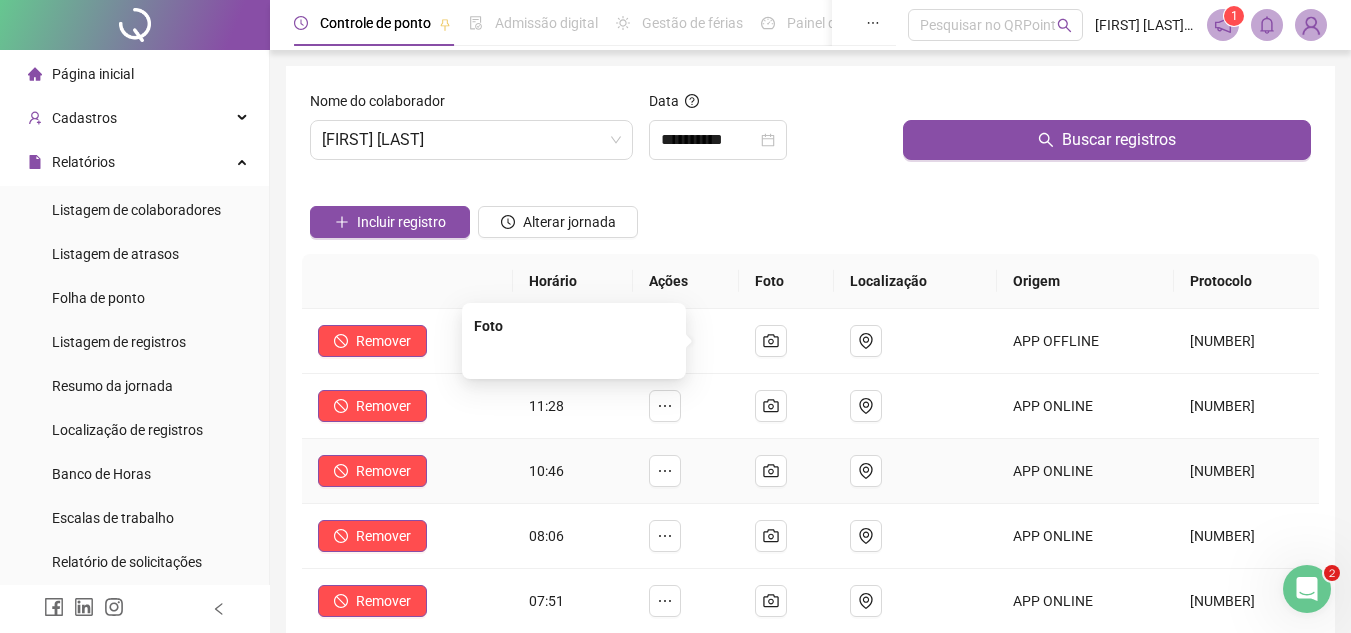 scroll, scrollTop: 300, scrollLeft: 0, axis: vertical 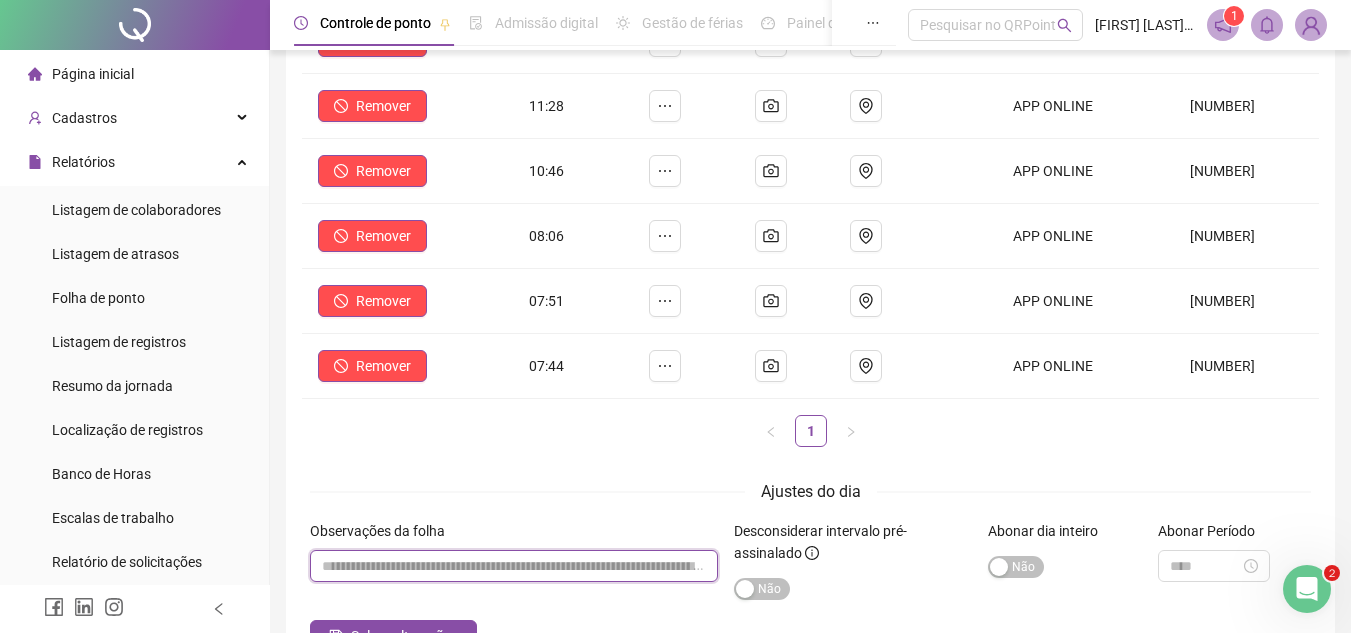 click at bounding box center [514, 566] 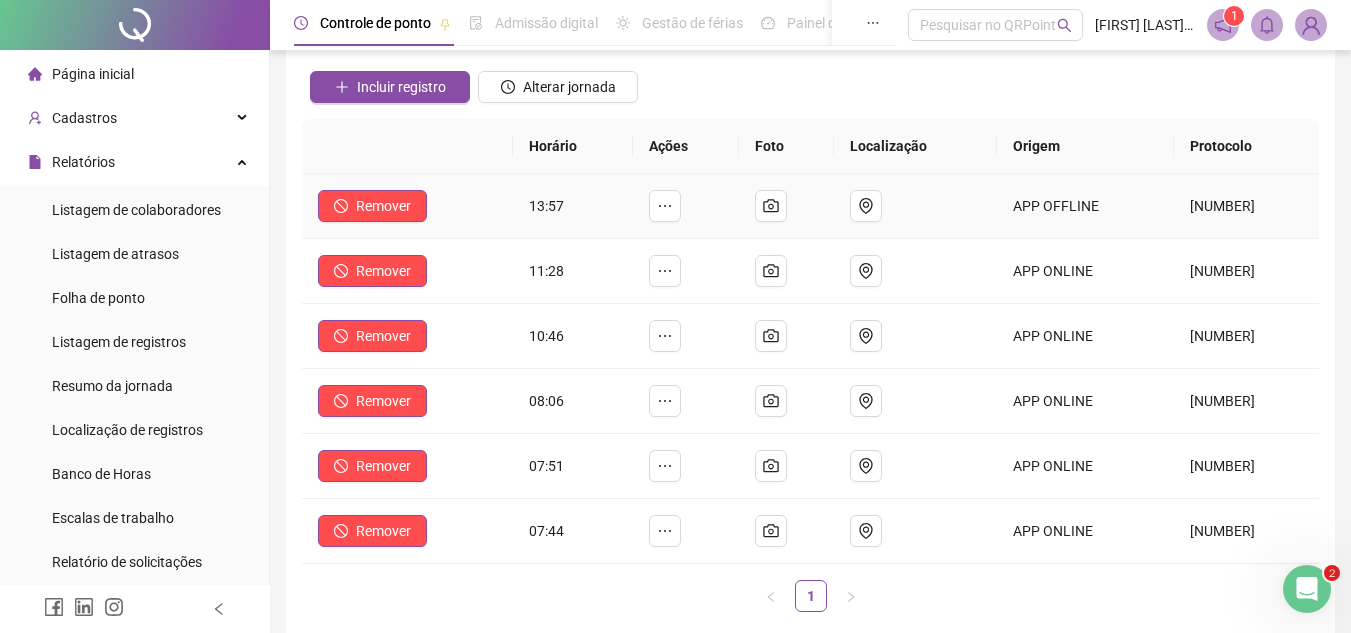 scroll, scrollTop: 100, scrollLeft: 0, axis: vertical 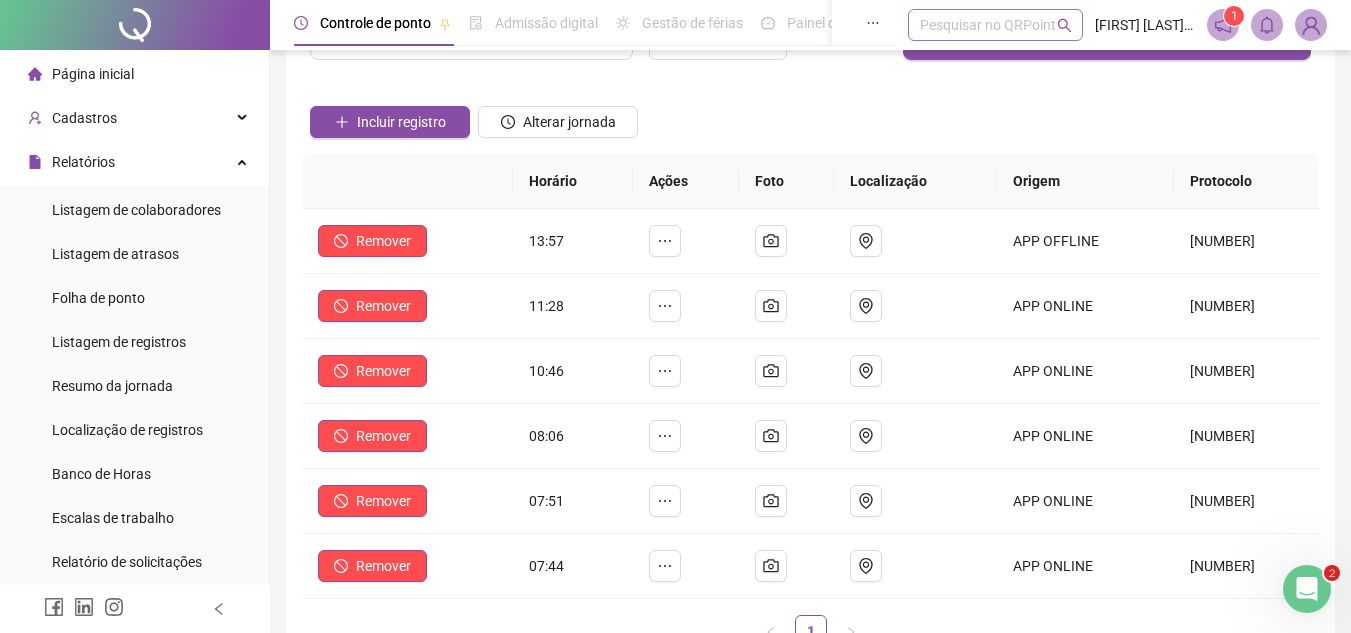 type on "**********" 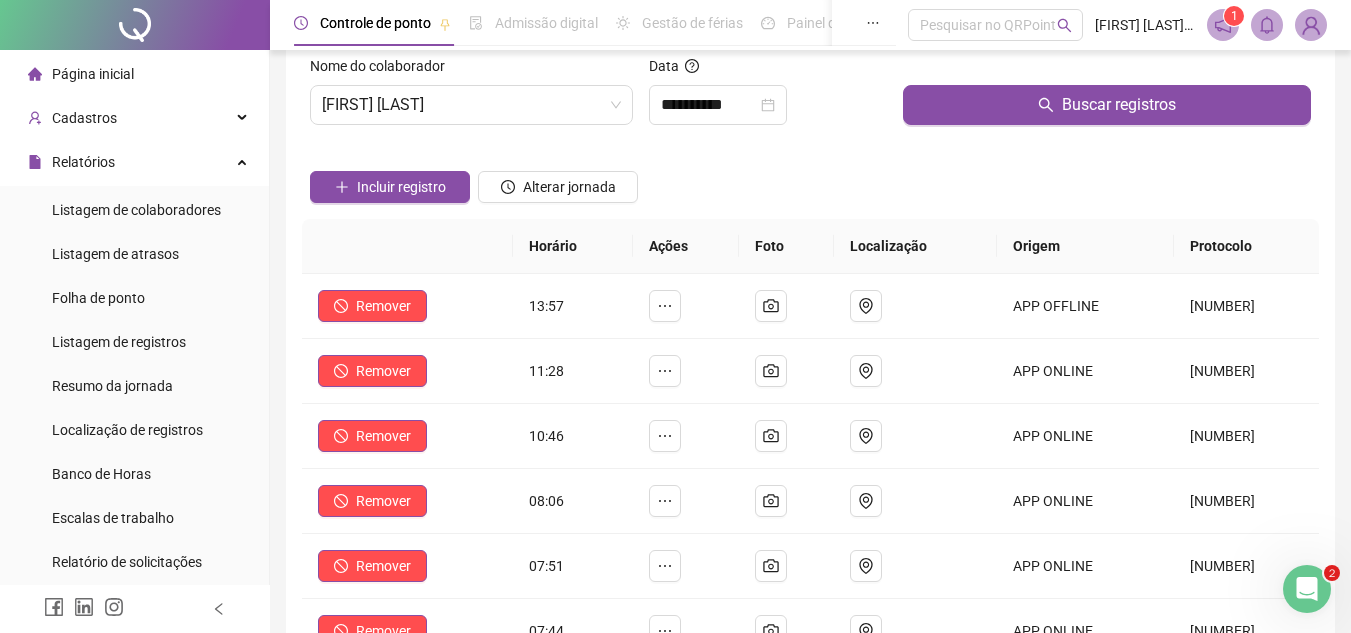 scroll, scrollTop: 0, scrollLeft: 0, axis: both 